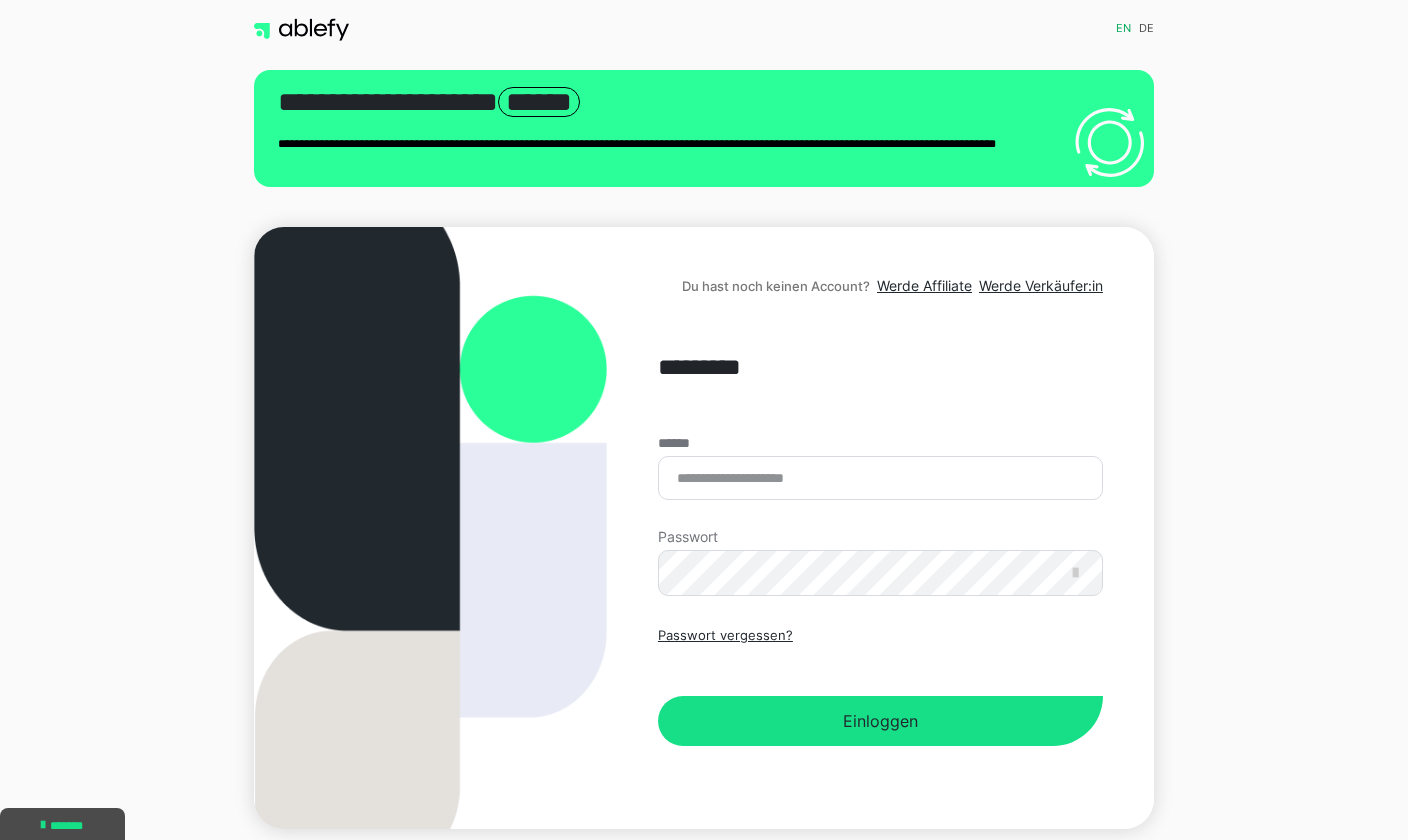 scroll, scrollTop: 296, scrollLeft: 0, axis: vertical 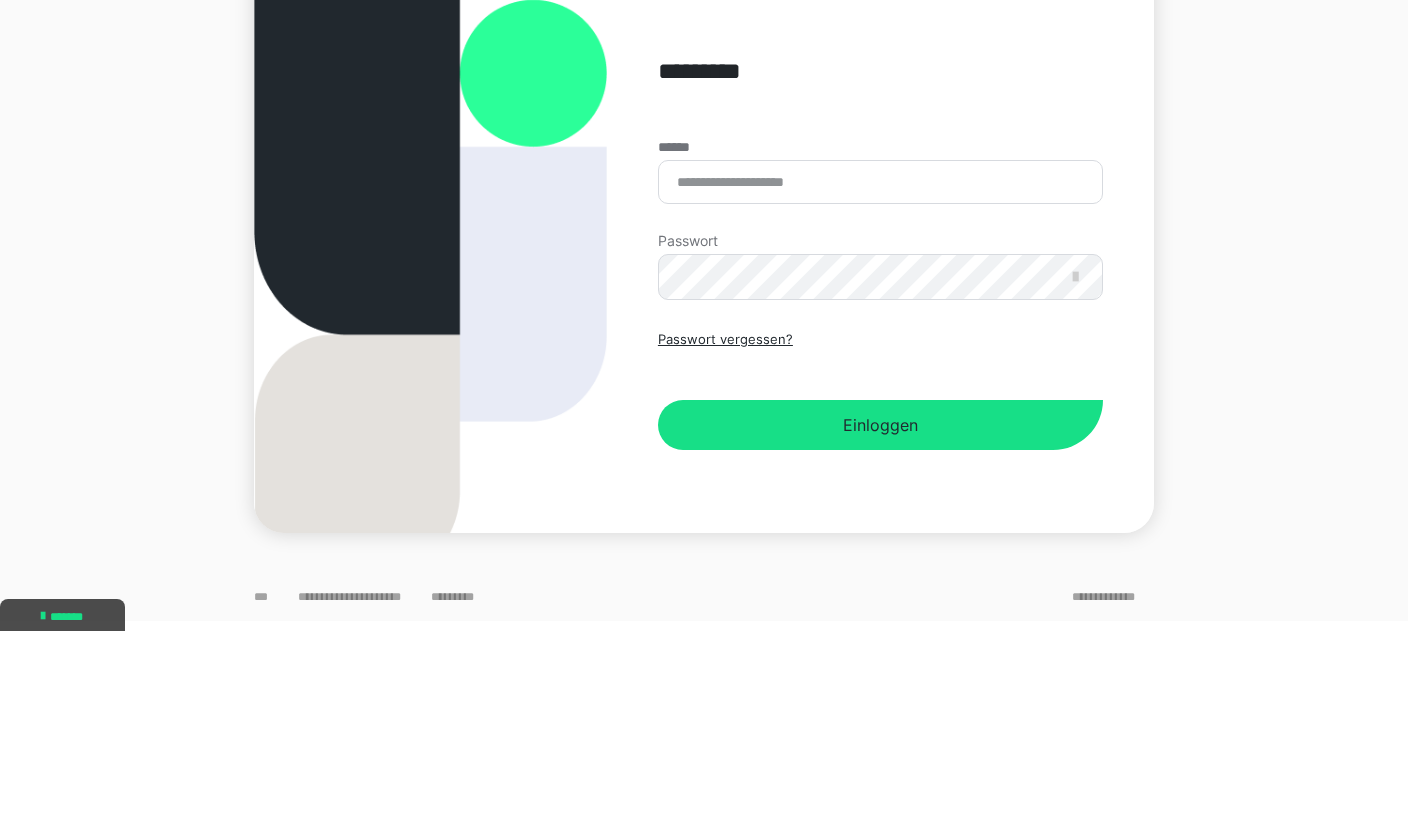 click on "******" at bounding box center [880, 391] 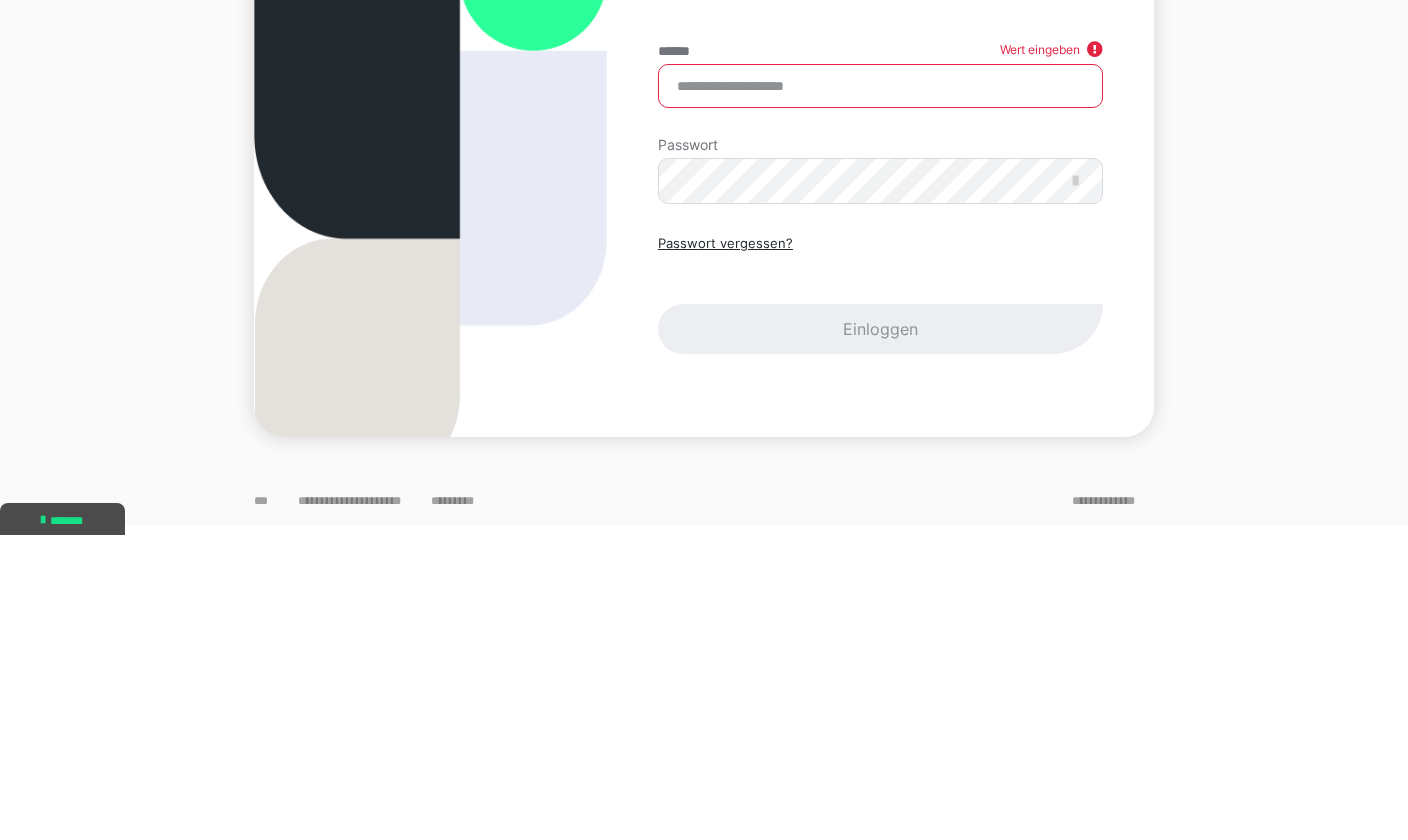 click on "******" at bounding box center [880, 391] 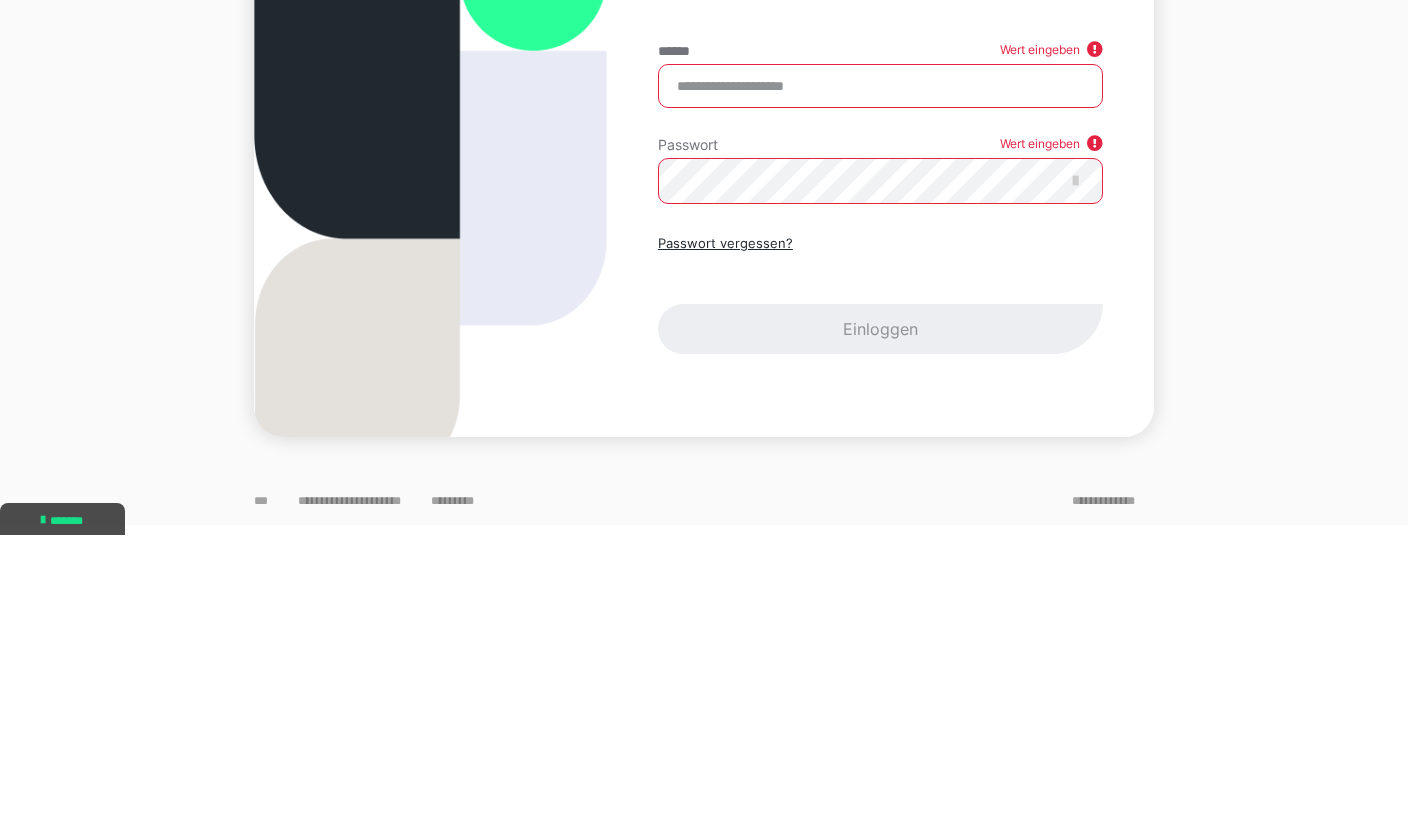 type on "**********" 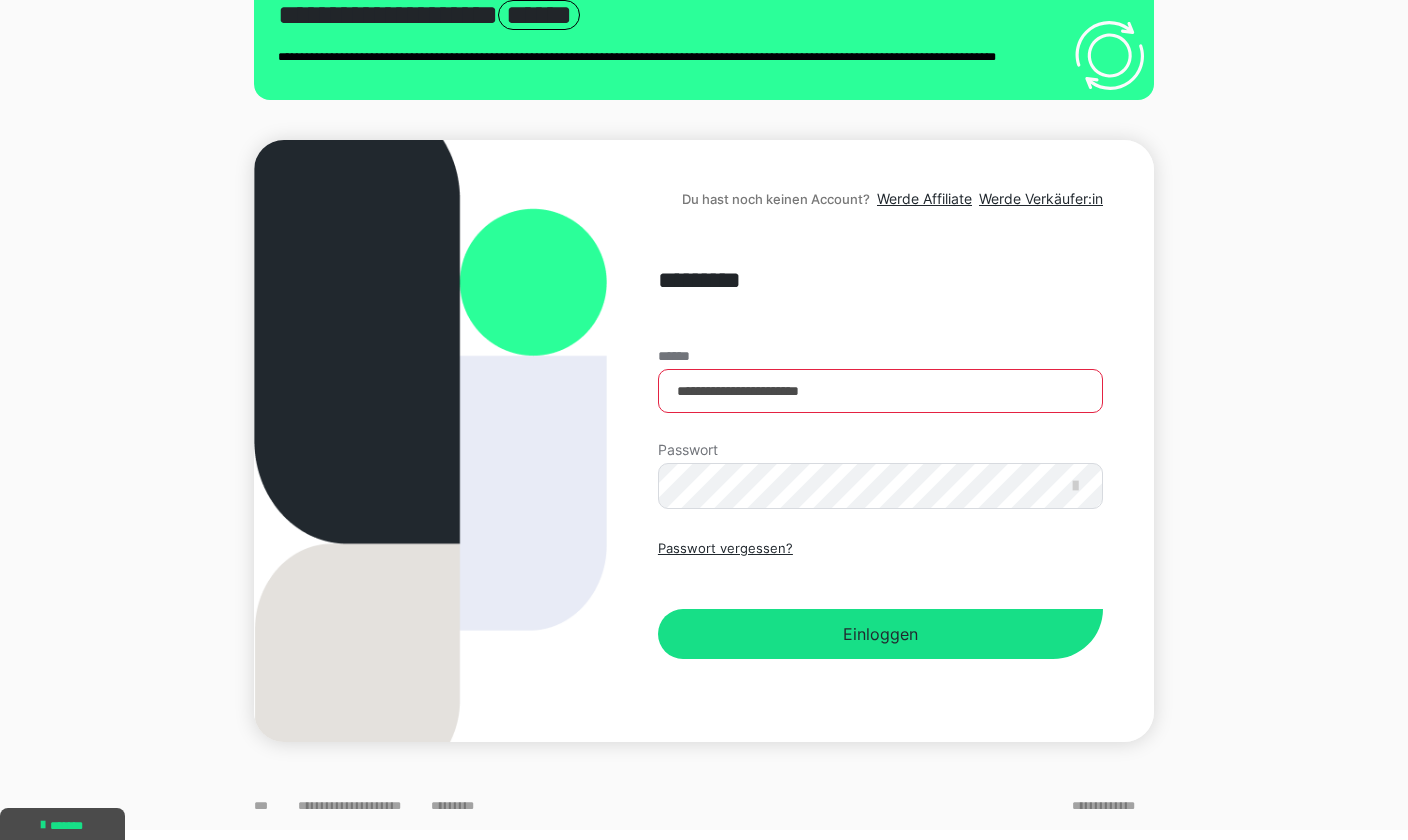 click on "Einloggen" at bounding box center (880, 634) 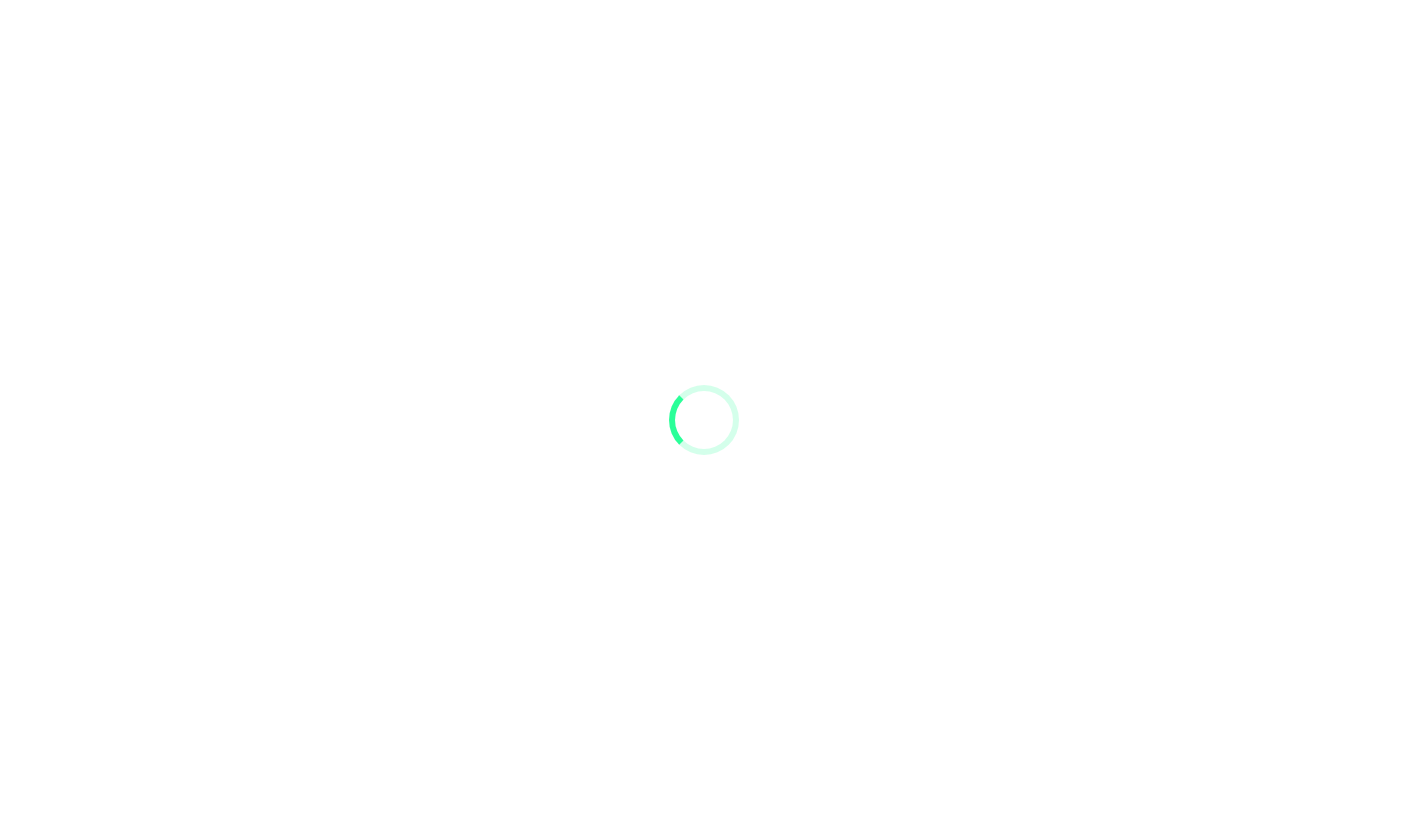 scroll, scrollTop: 0, scrollLeft: 0, axis: both 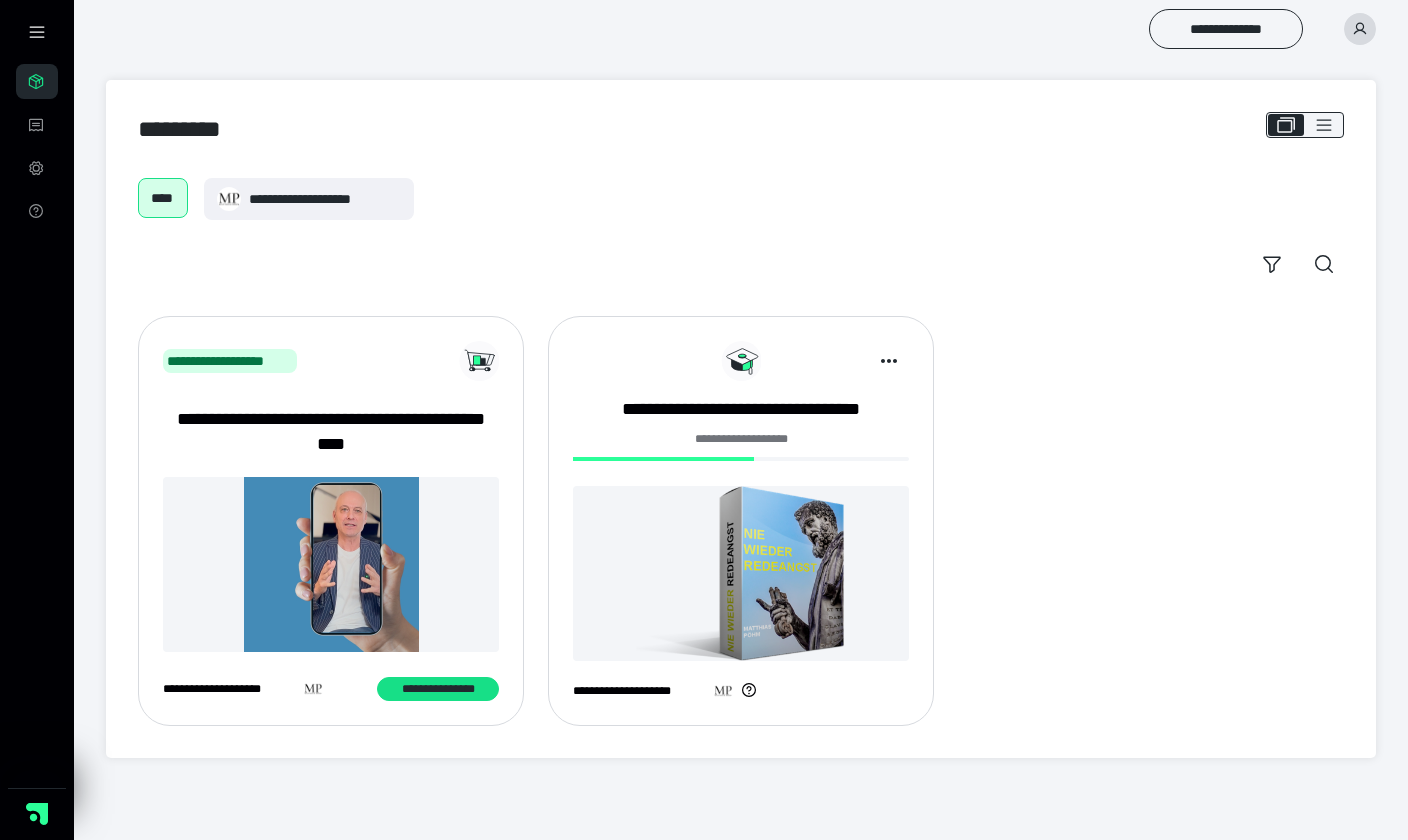 click at bounding box center [741, 573] 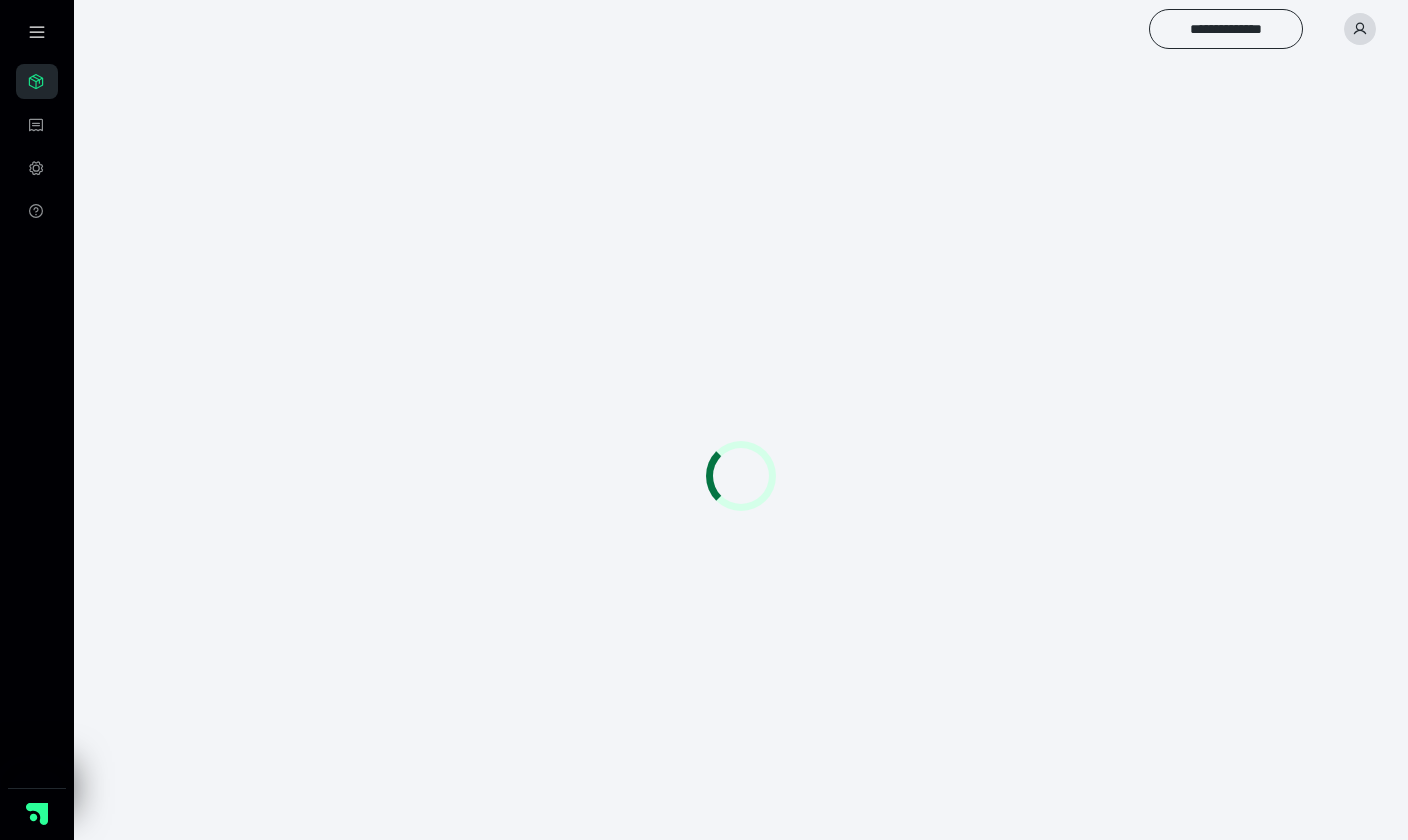 scroll, scrollTop: 0, scrollLeft: 0, axis: both 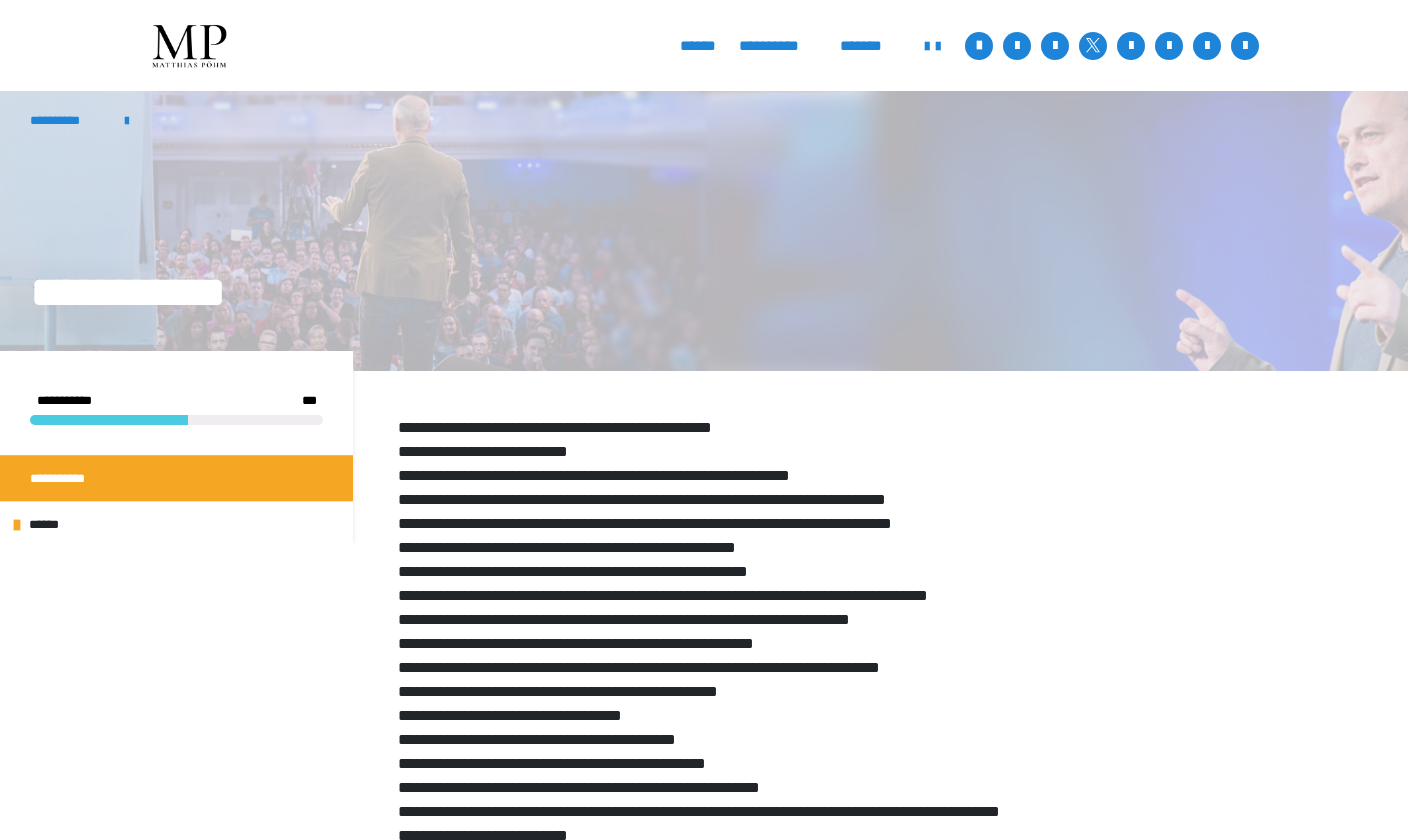 click on "******" at bounding box center [176, 524] 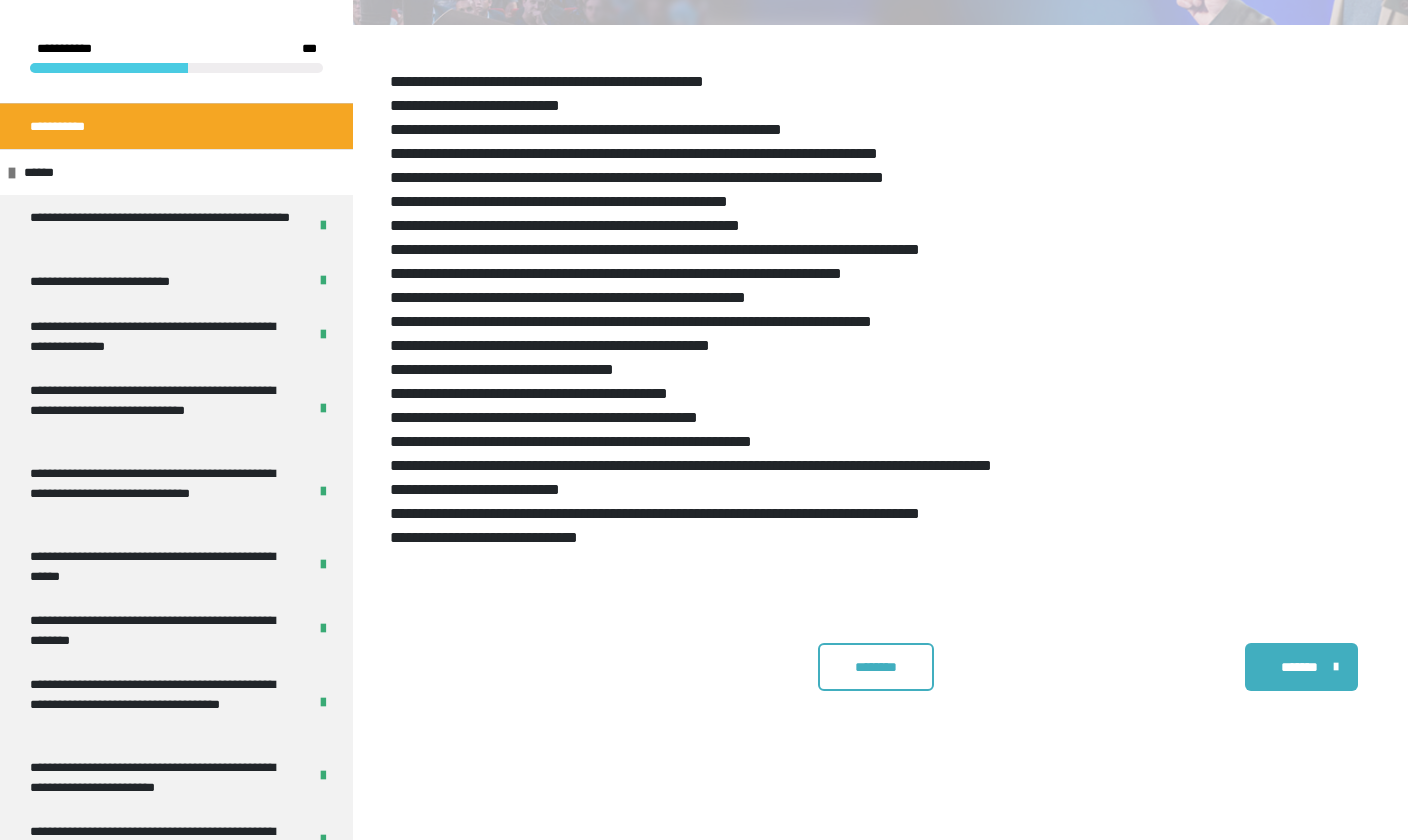 scroll, scrollTop: 431, scrollLeft: 0, axis: vertical 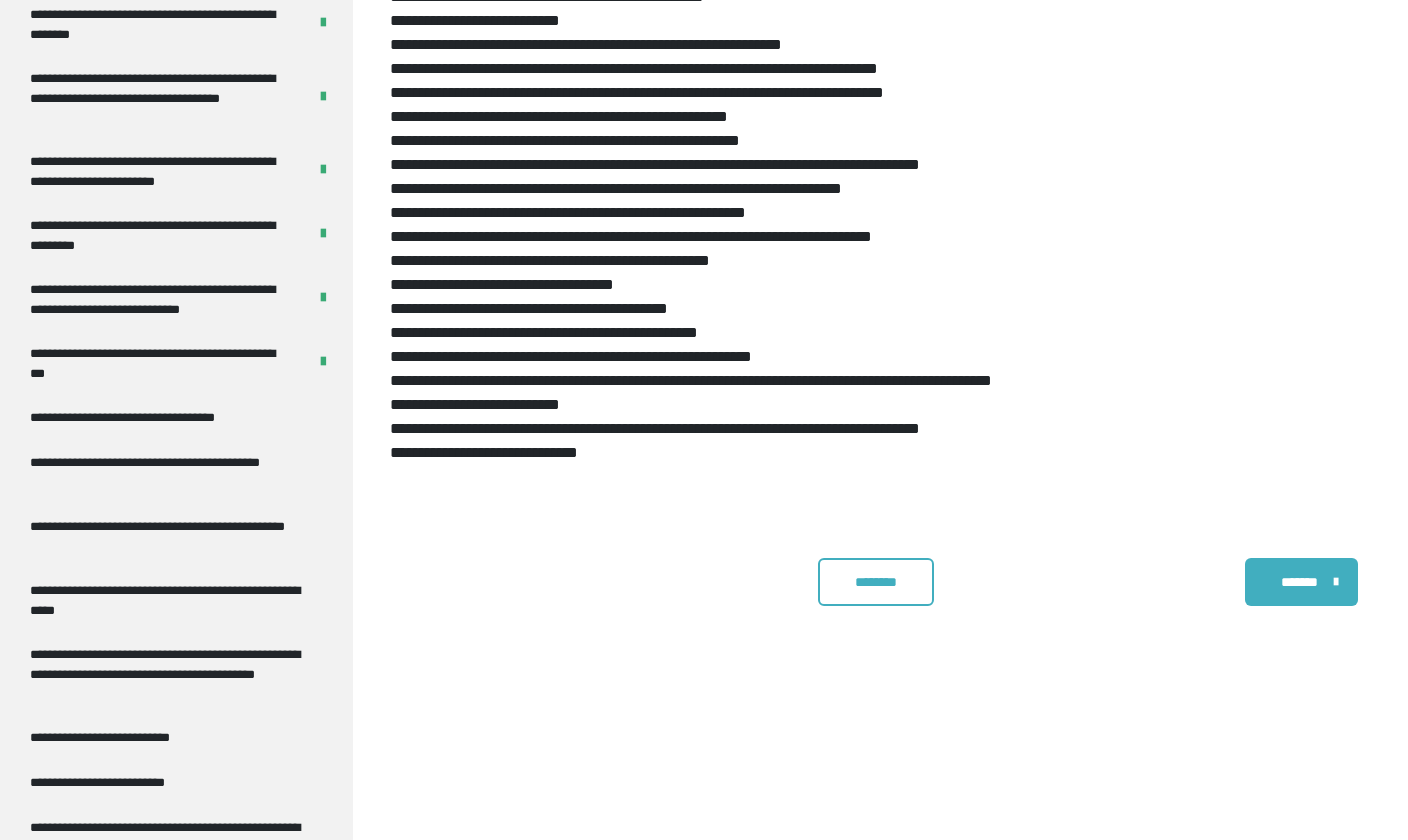 click on "**********" at bounding box center [157, 417] 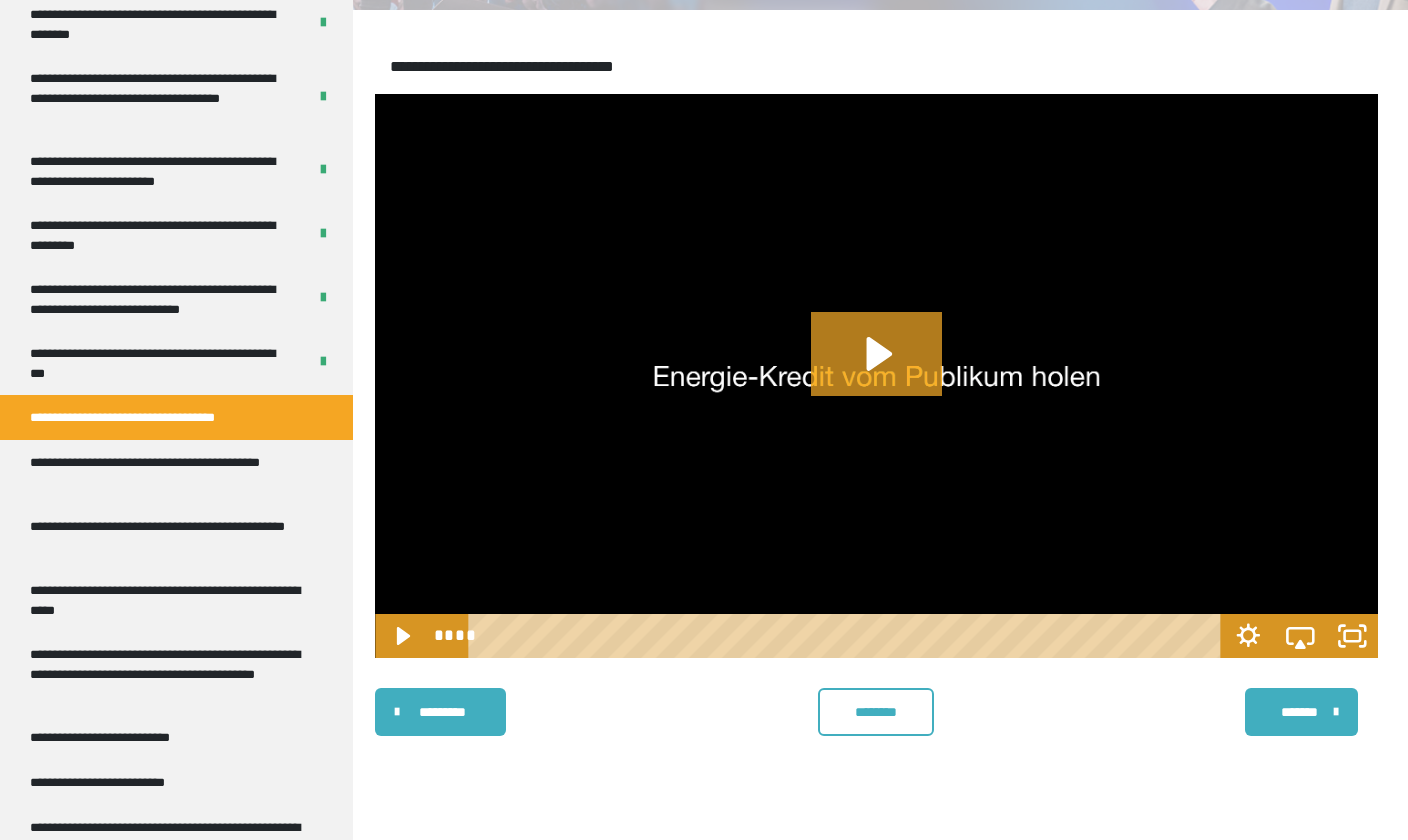 click 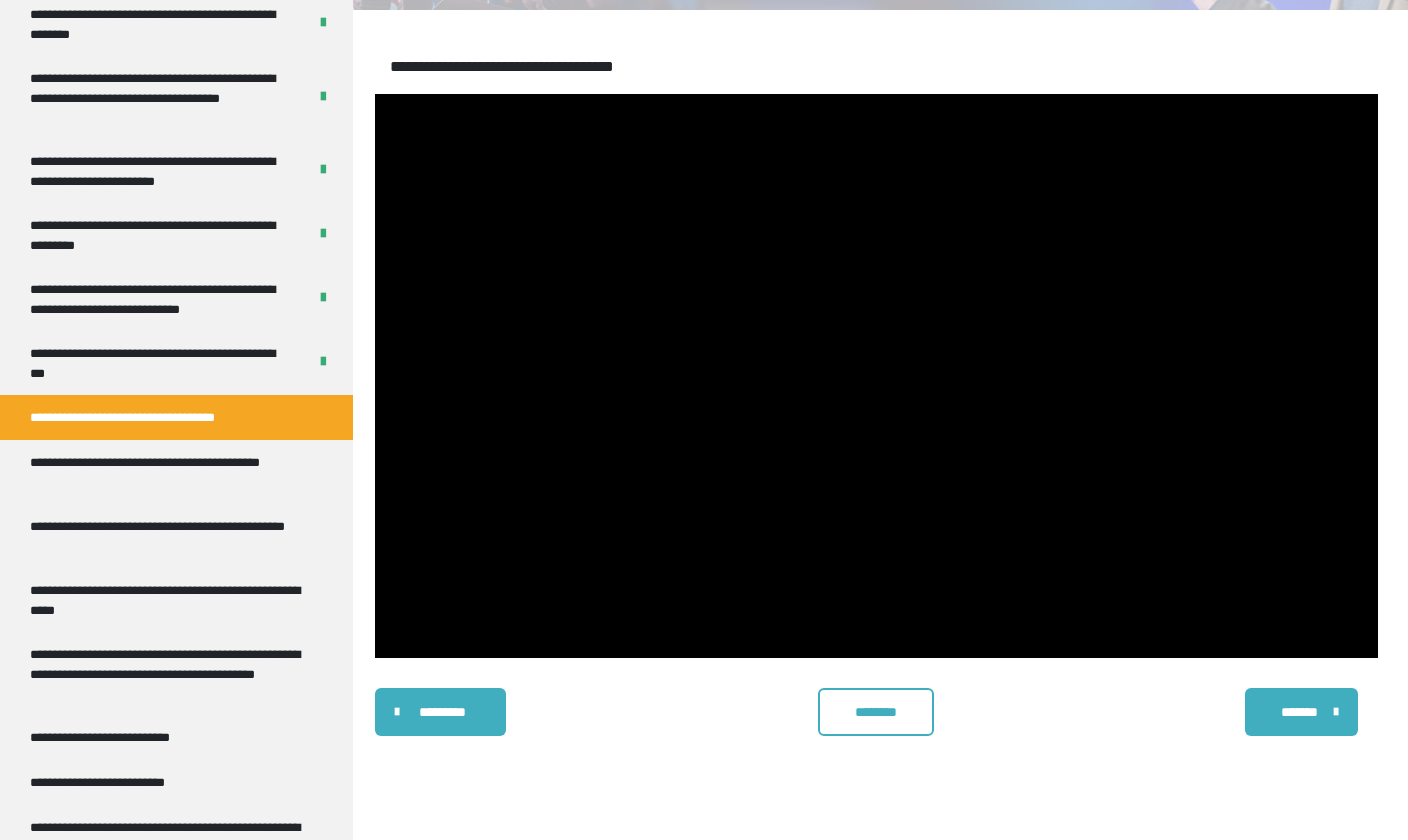 click at bounding box center [876, 376] 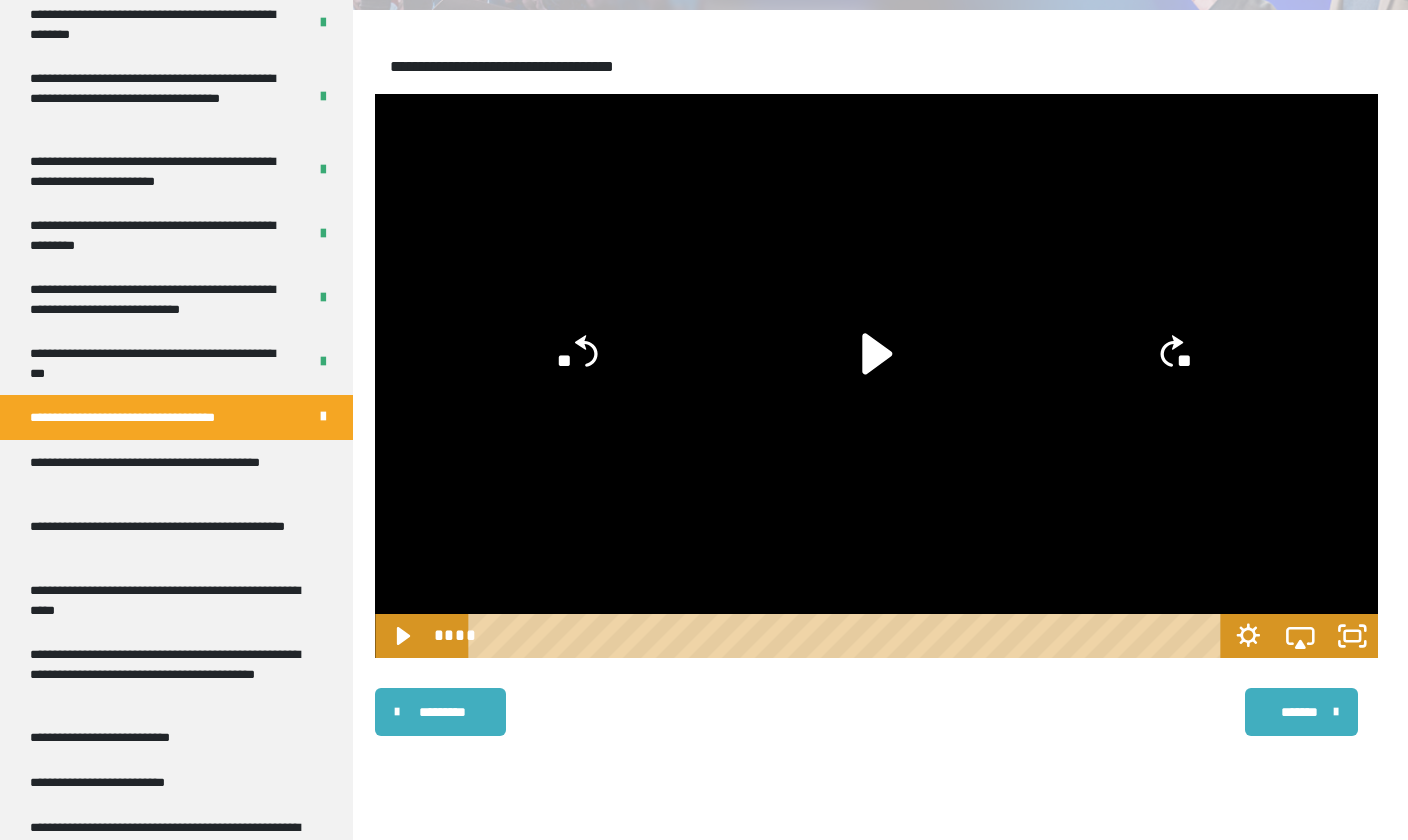 click on "*******" at bounding box center [1299, 712] 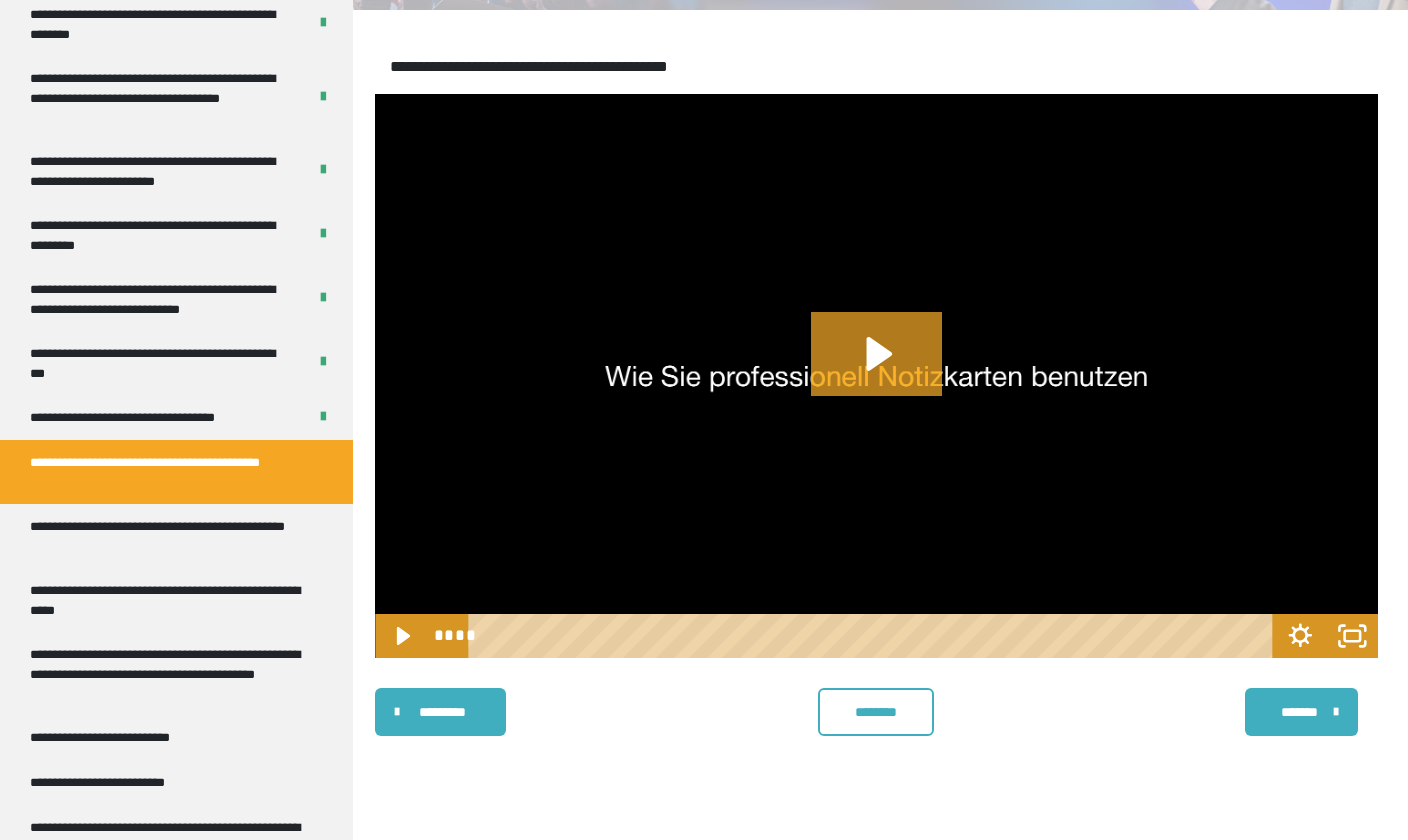 click 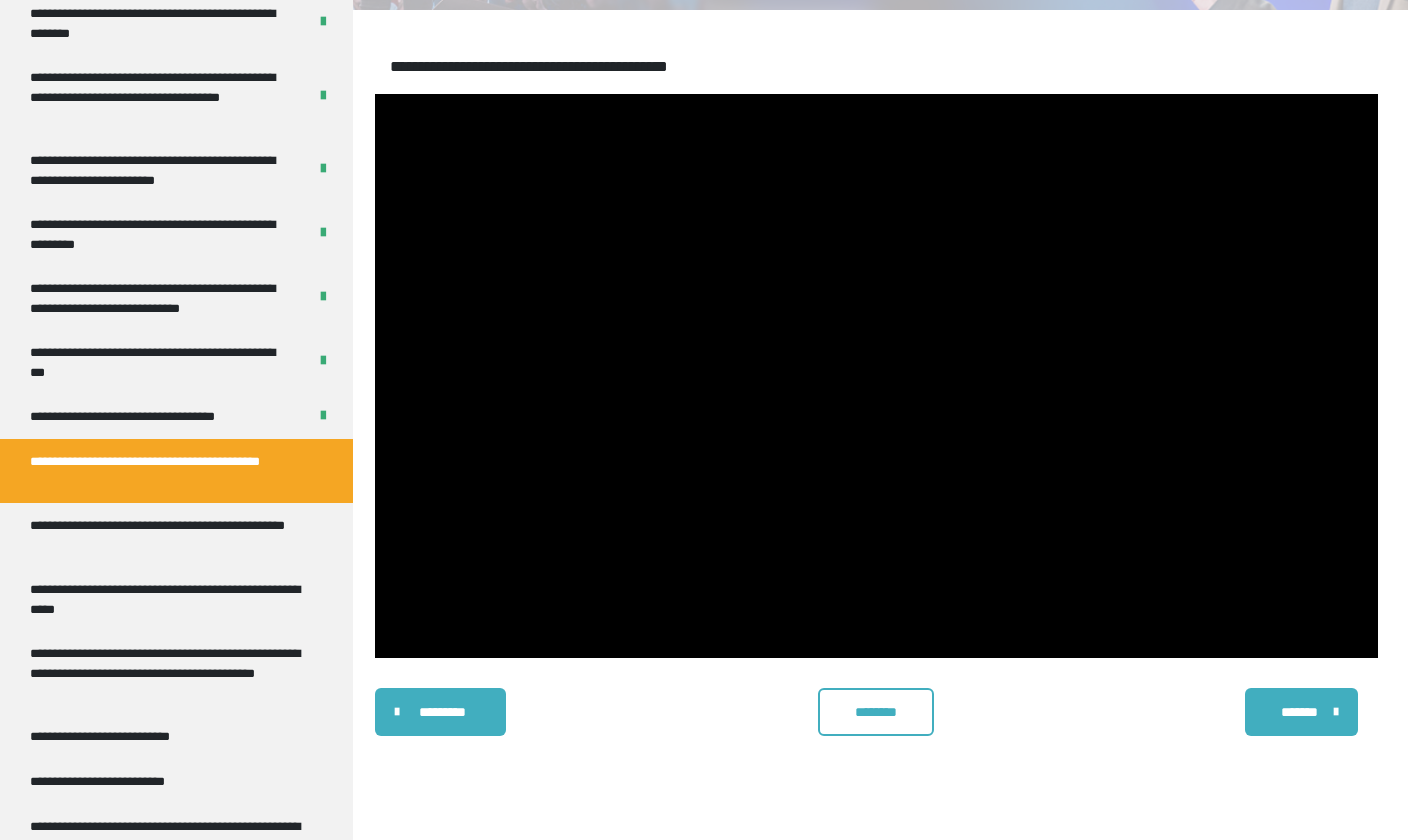 scroll, scrollTop: 608, scrollLeft: 0, axis: vertical 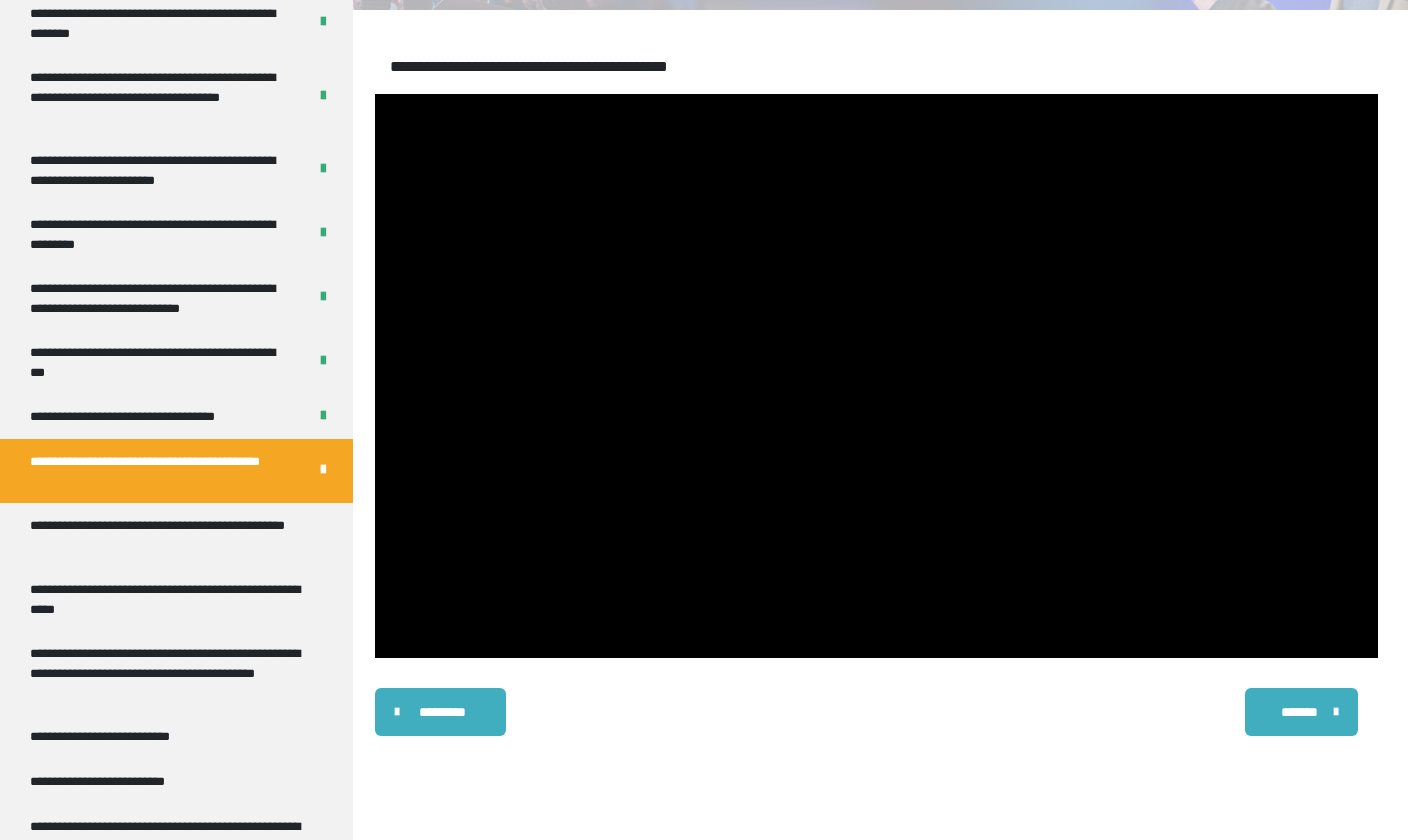 click on "*******" at bounding box center [1299, 712] 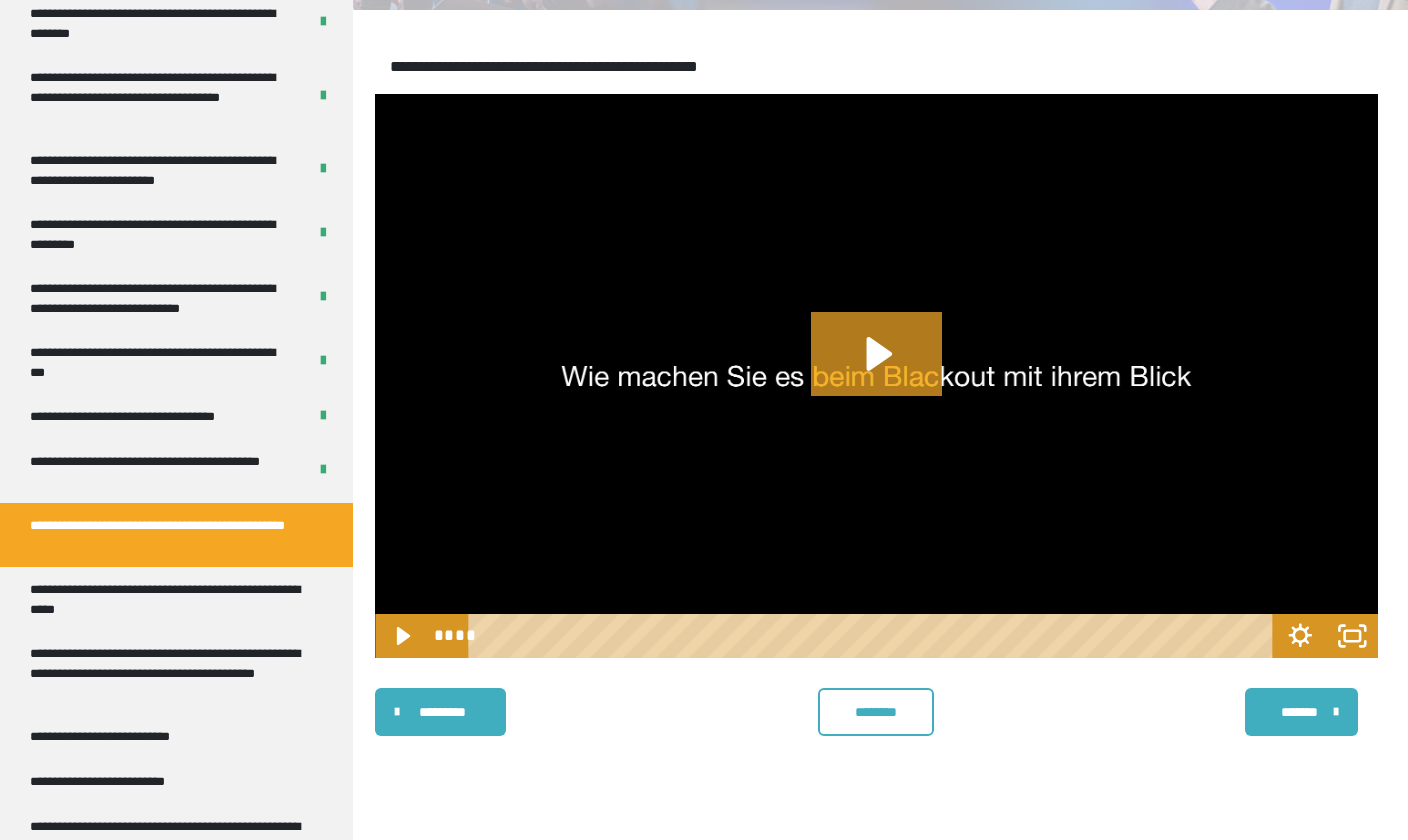 click 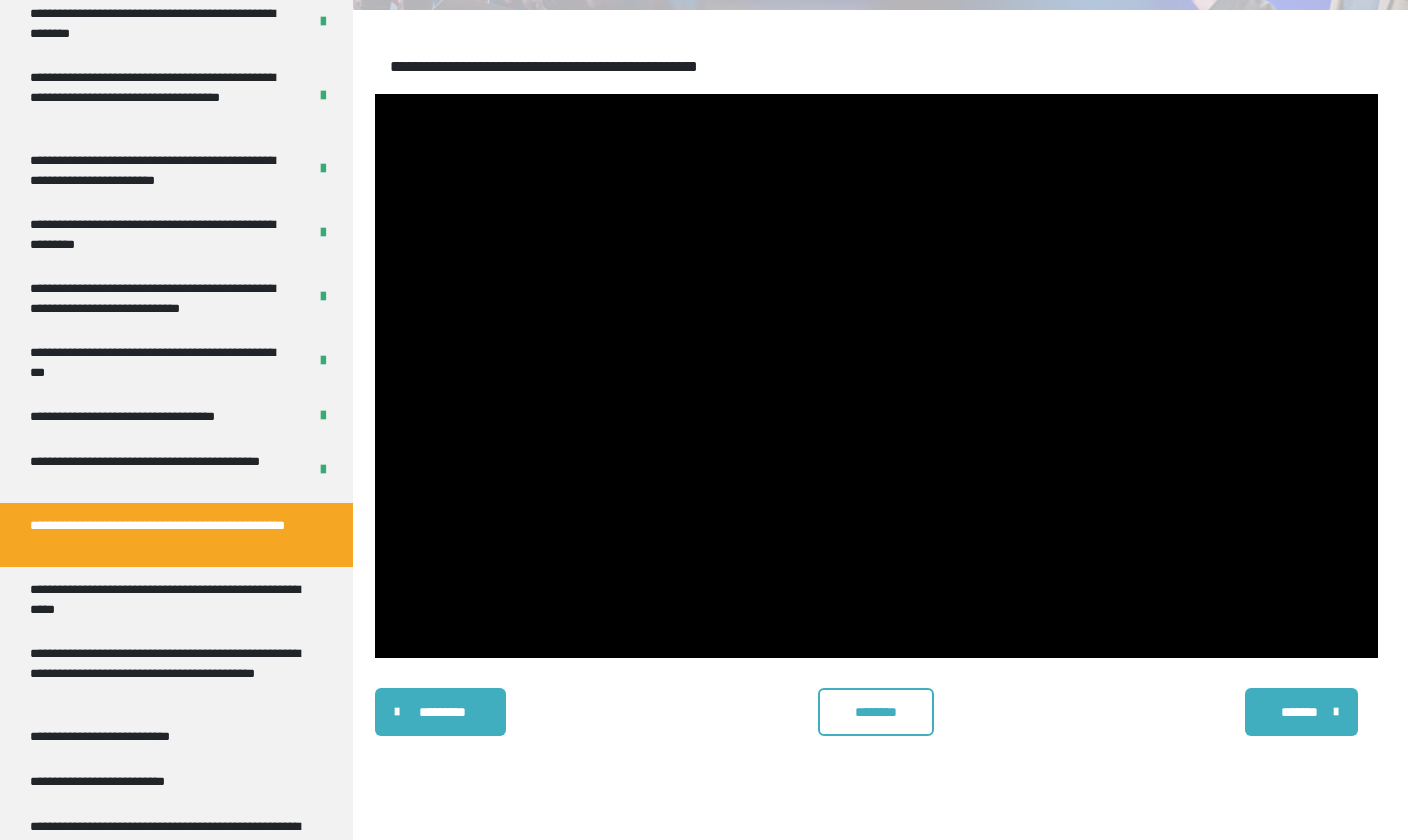 click on "********" at bounding box center [876, 712] 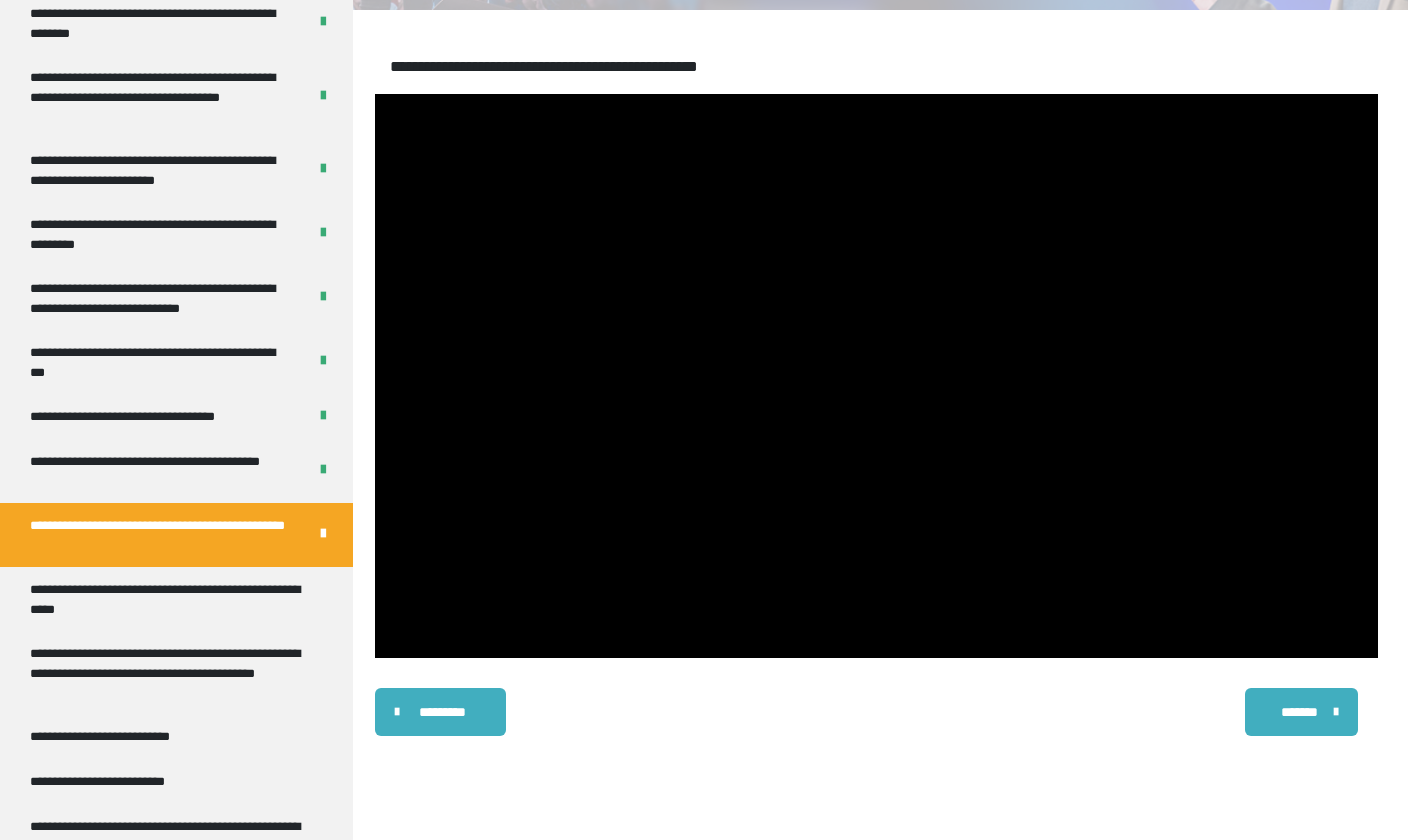 click on "*******" at bounding box center (1299, 712) 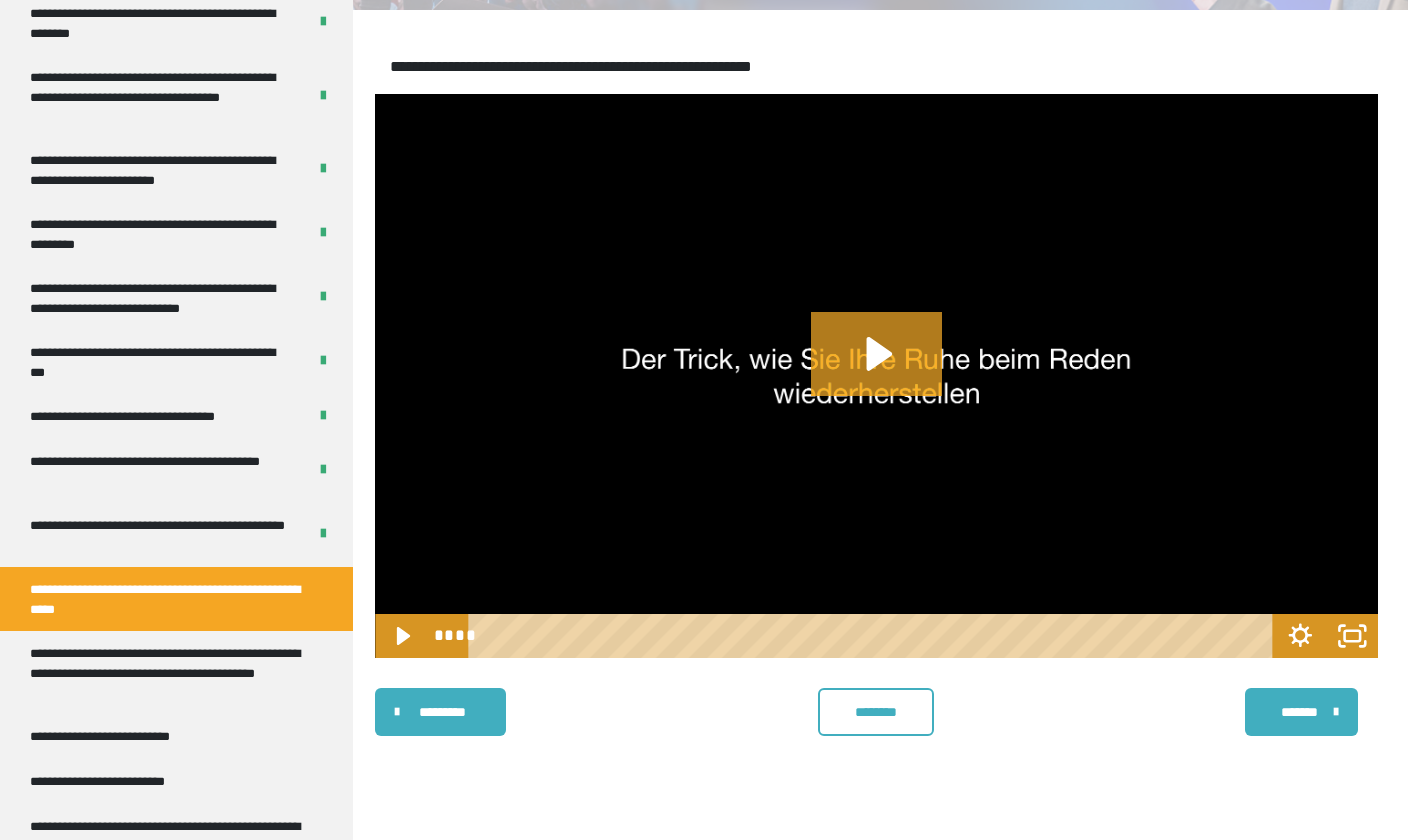 click 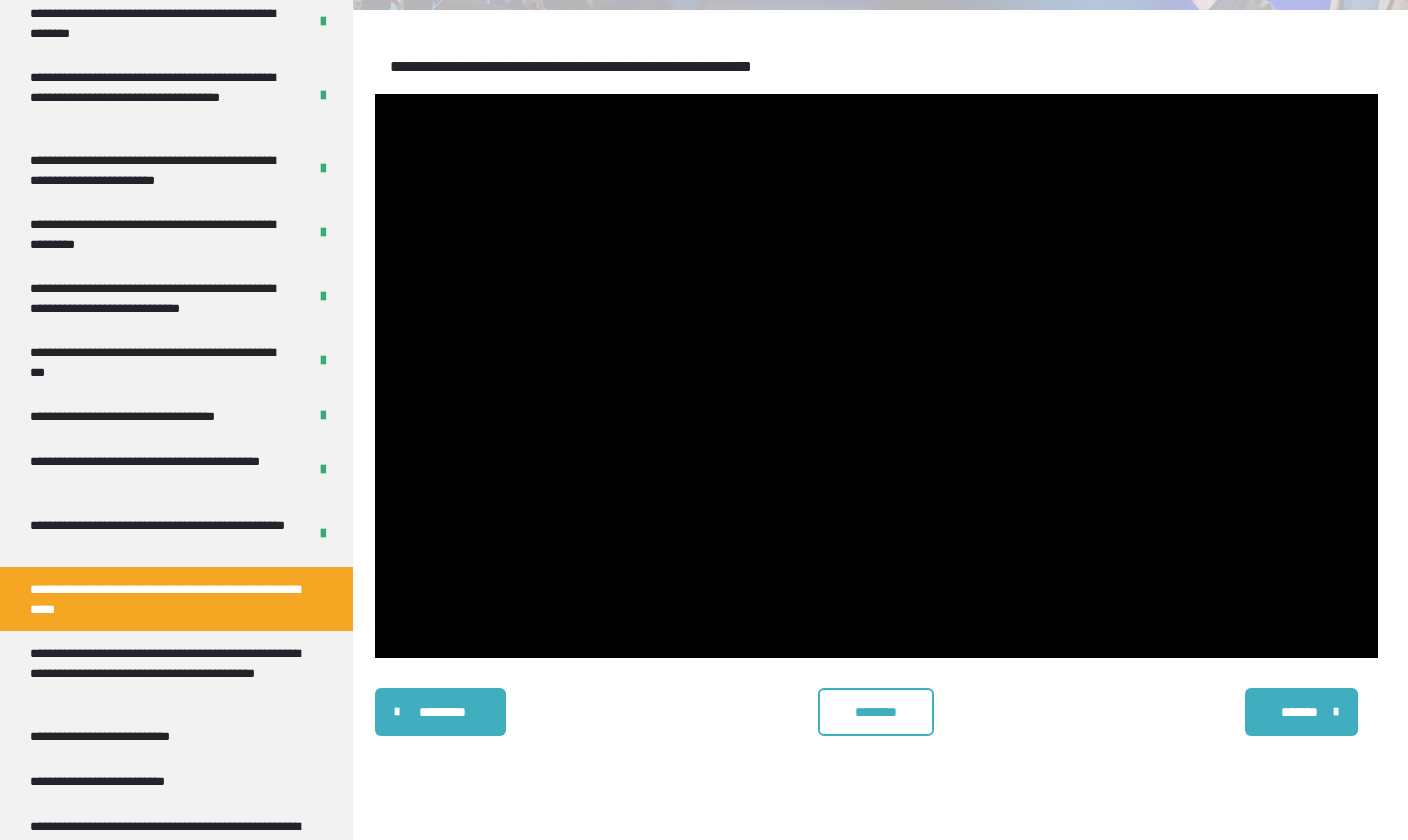 click on "********" at bounding box center (876, 712) 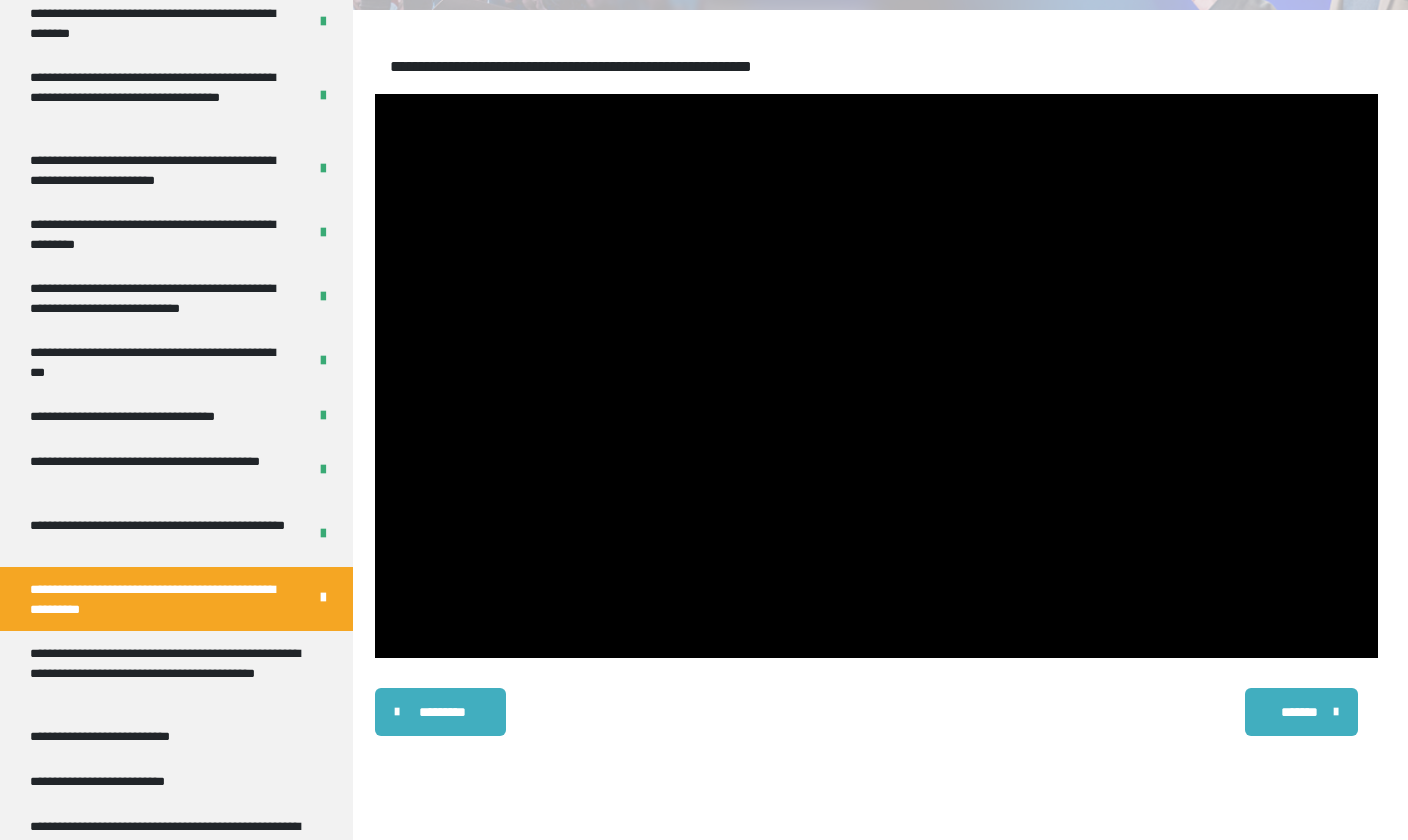 click on "*******" at bounding box center [1301, 712] 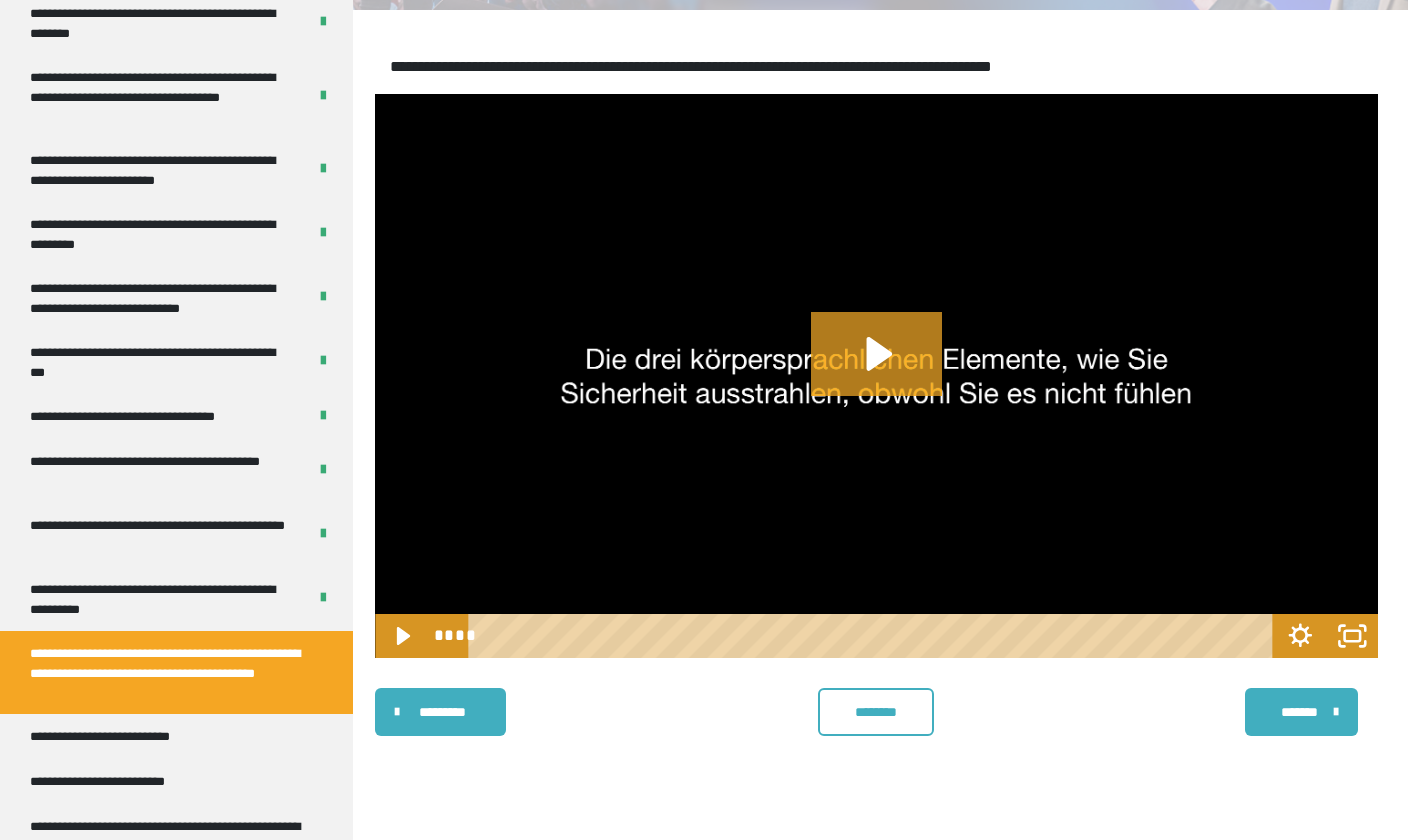 click 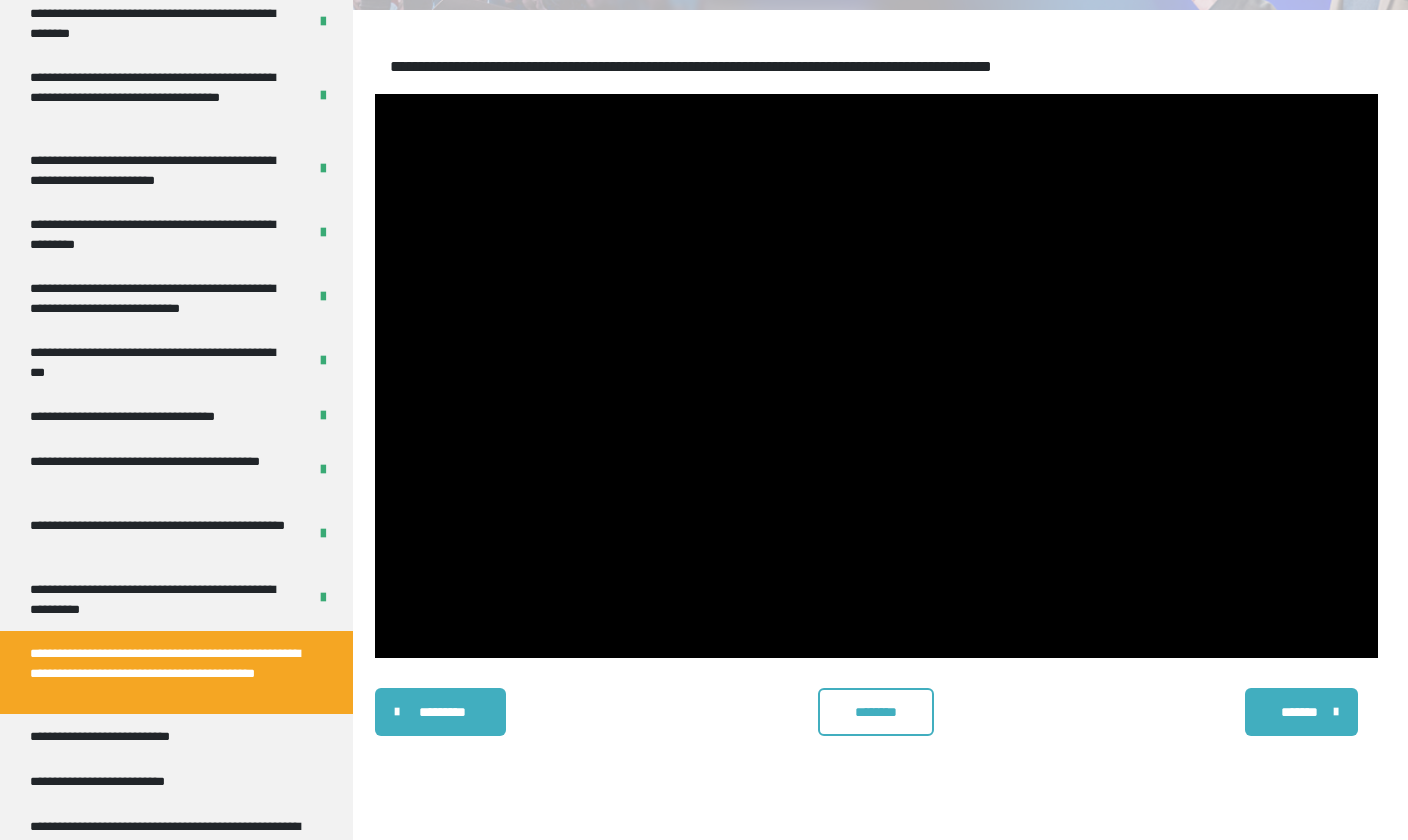 click on "********" at bounding box center (876, 712) 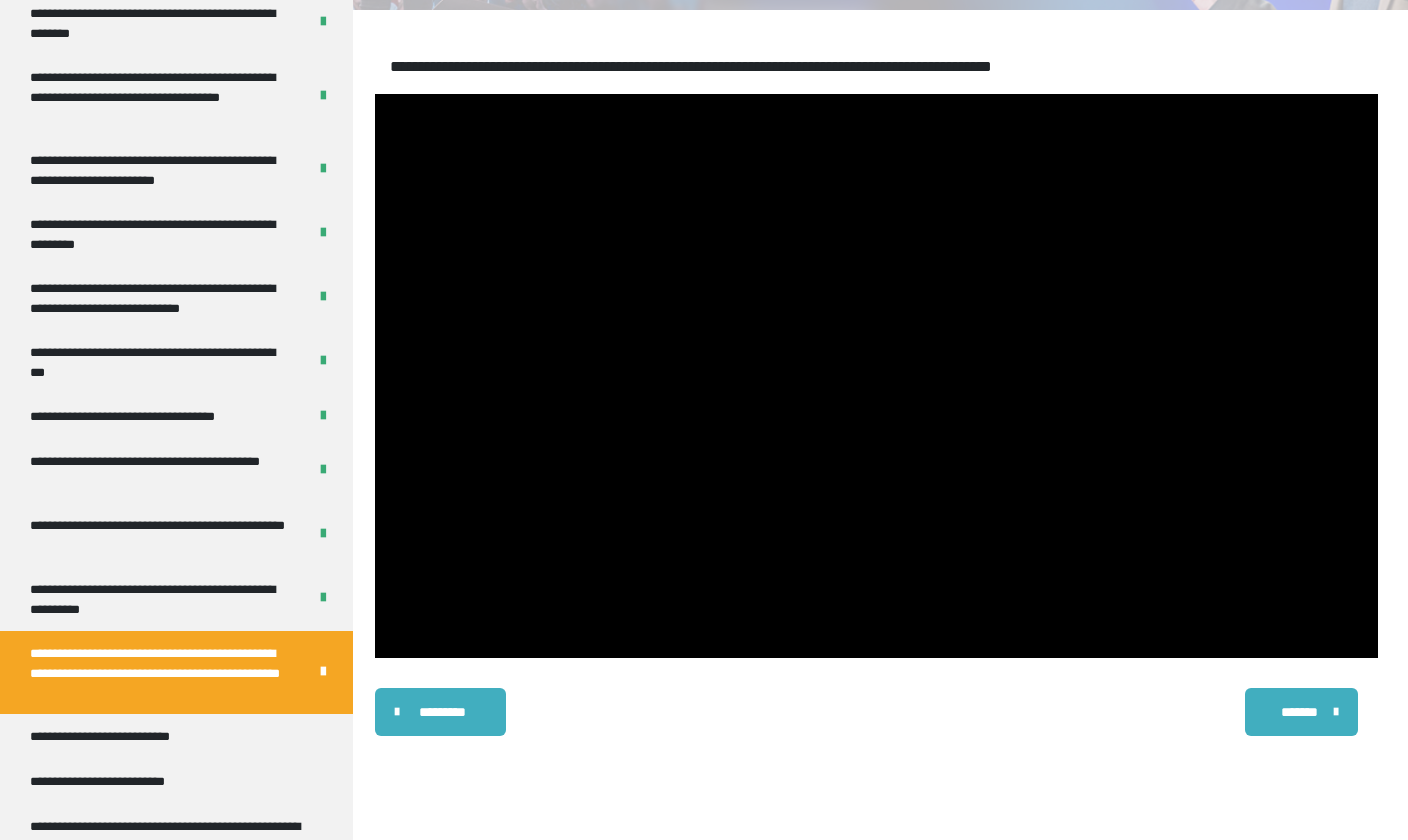 click on "*******" at bounding box center (1299, 712) 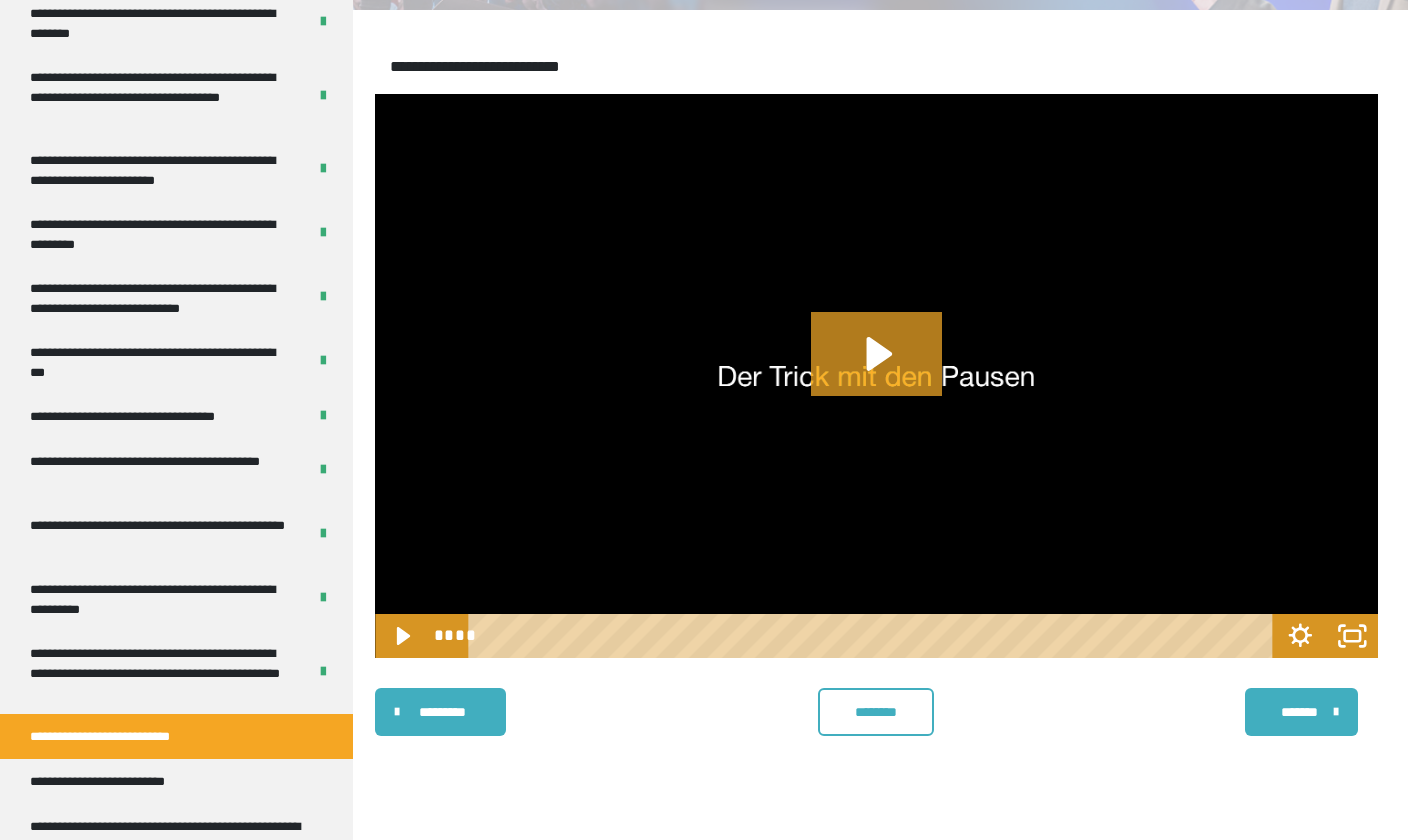 click 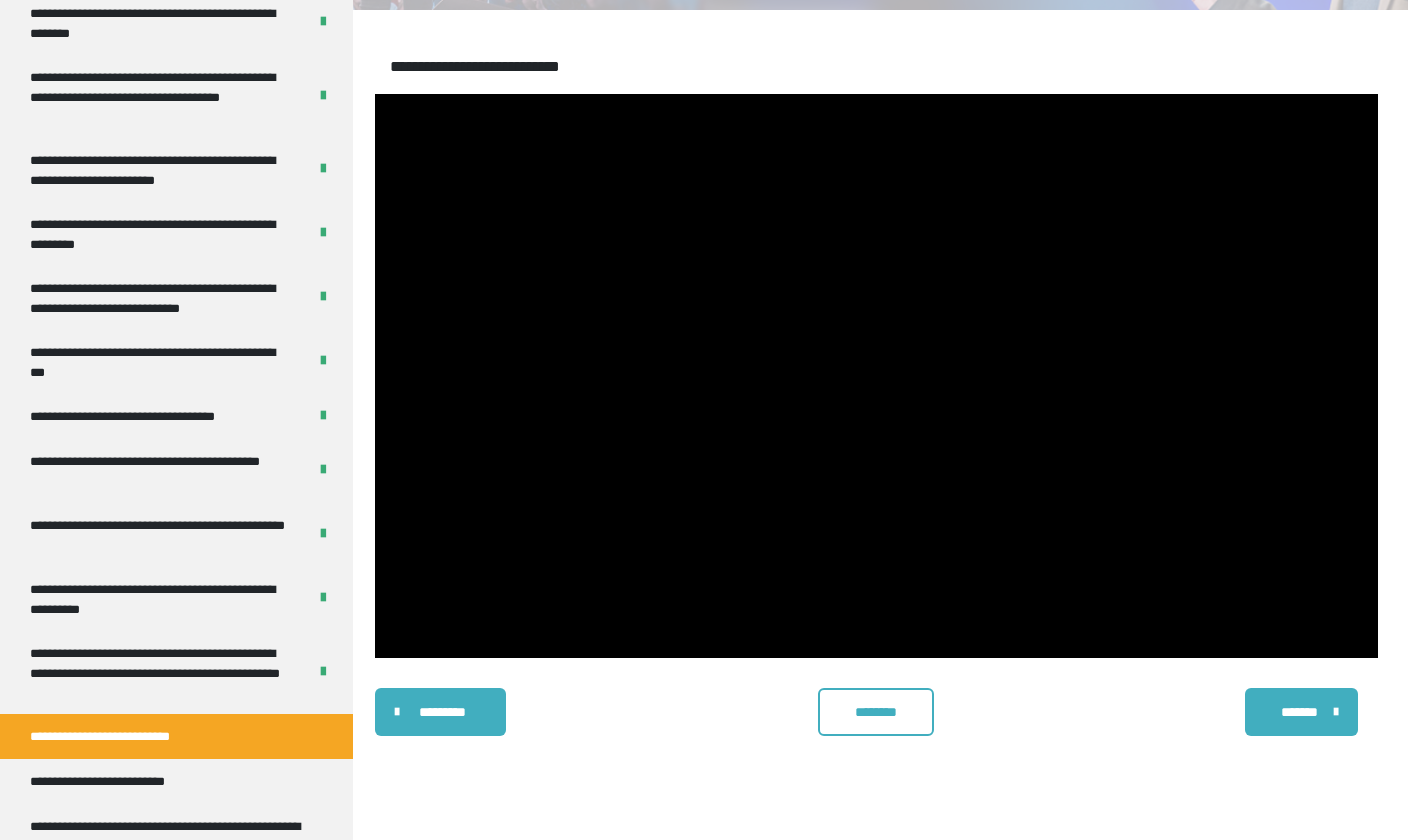 click on "********" at bounding box center [876, 712] 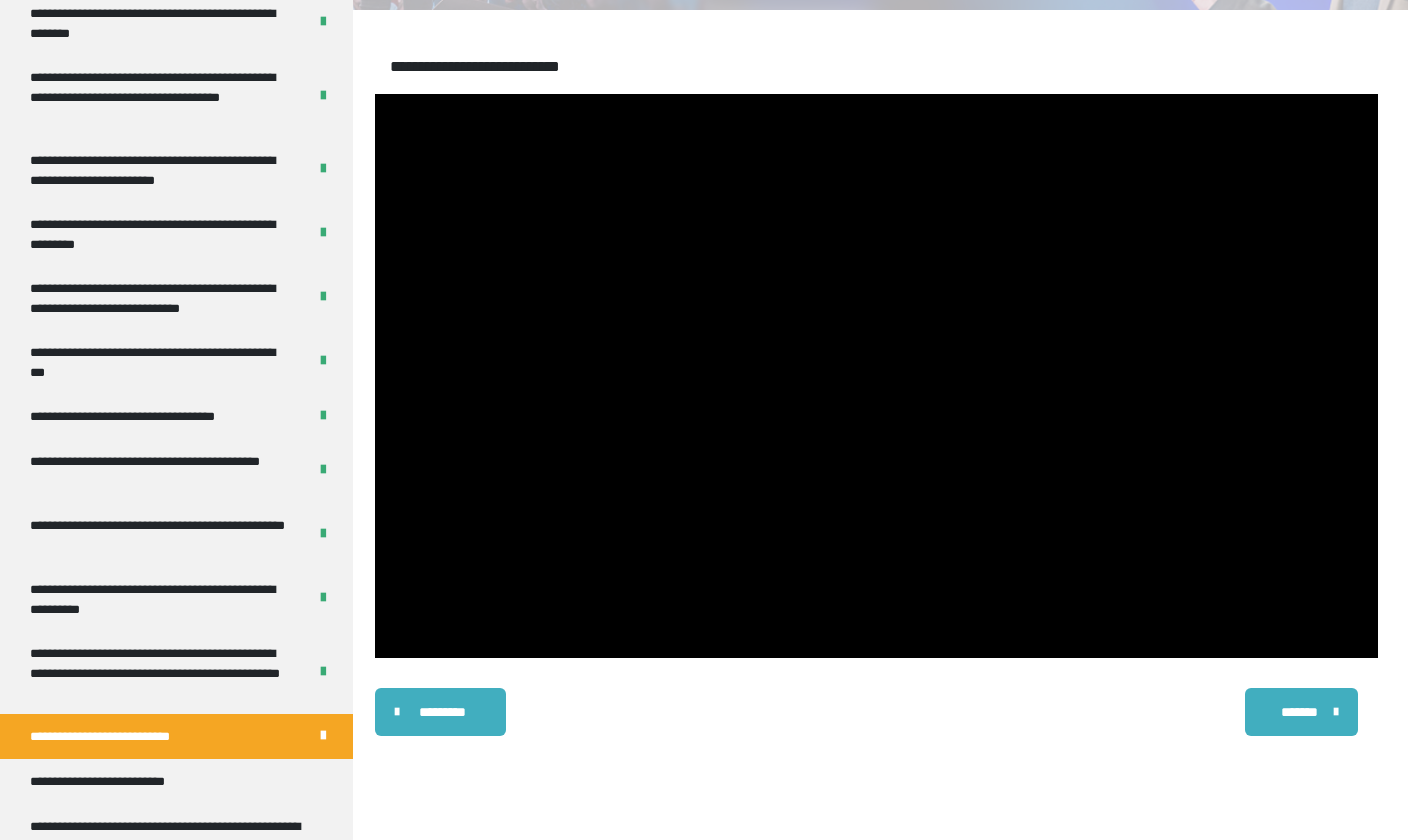 click on "*******" at bounding box center (1299, 712) 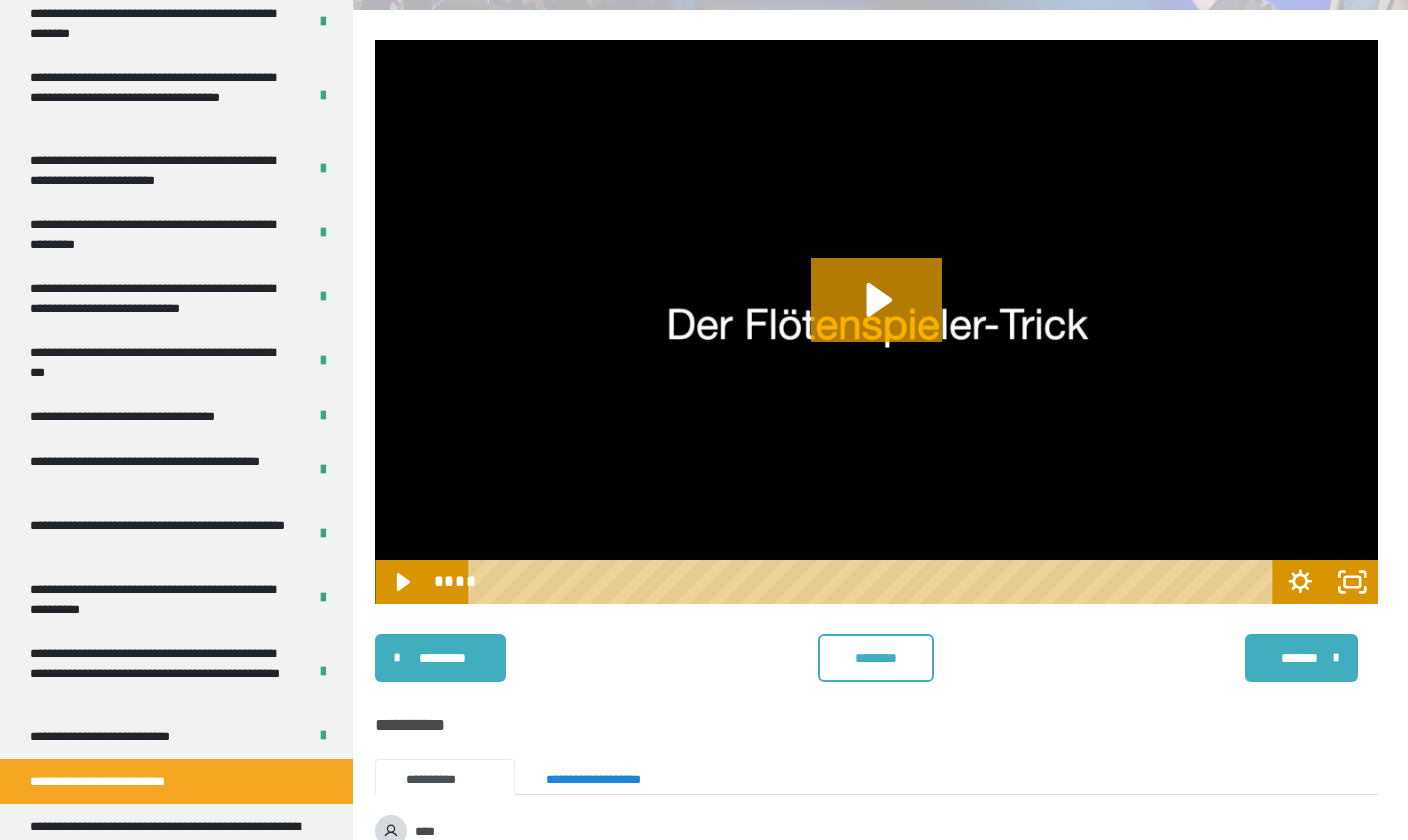click 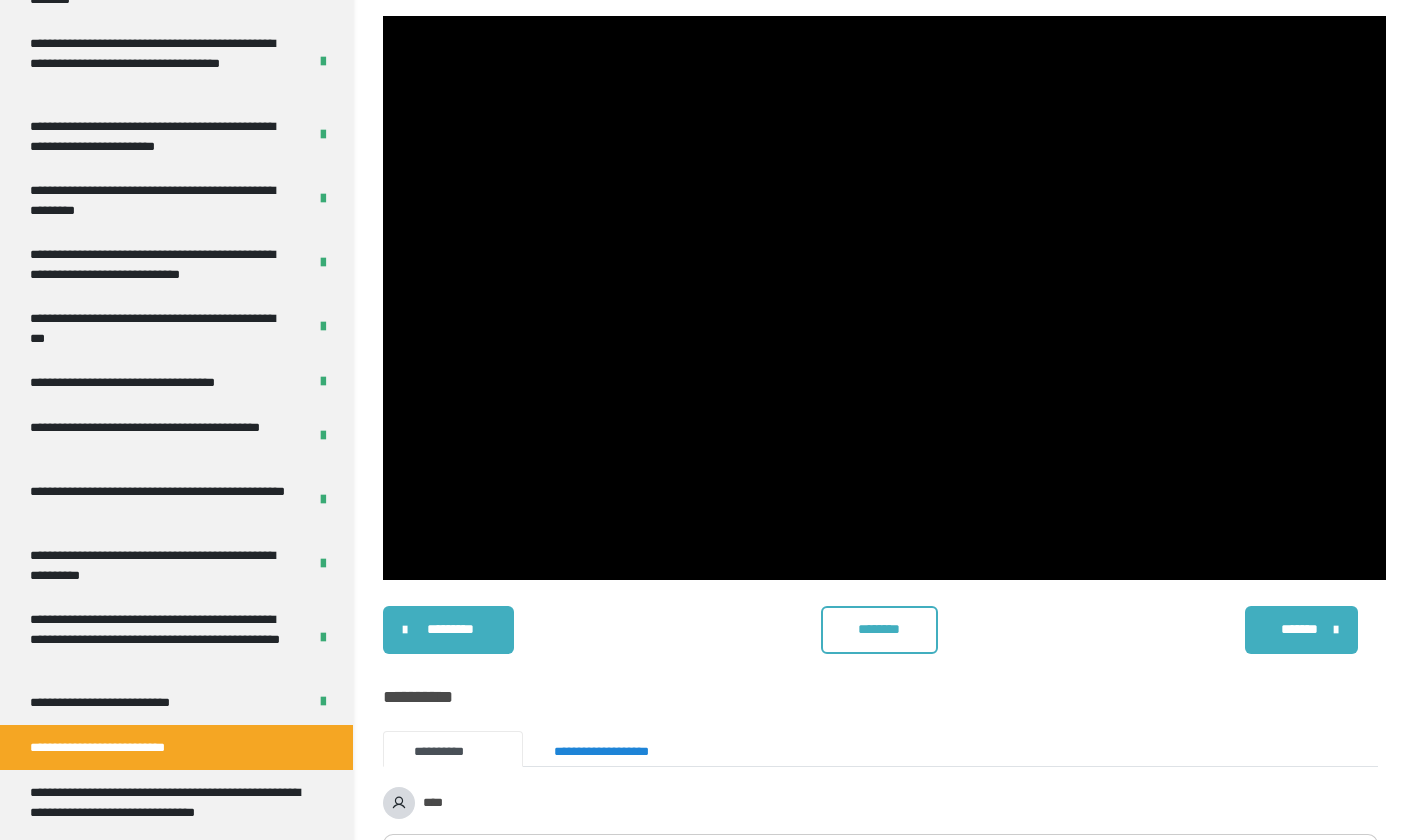 scroll, scrollTop: 307, scrollLeft: 0, axis: vertical 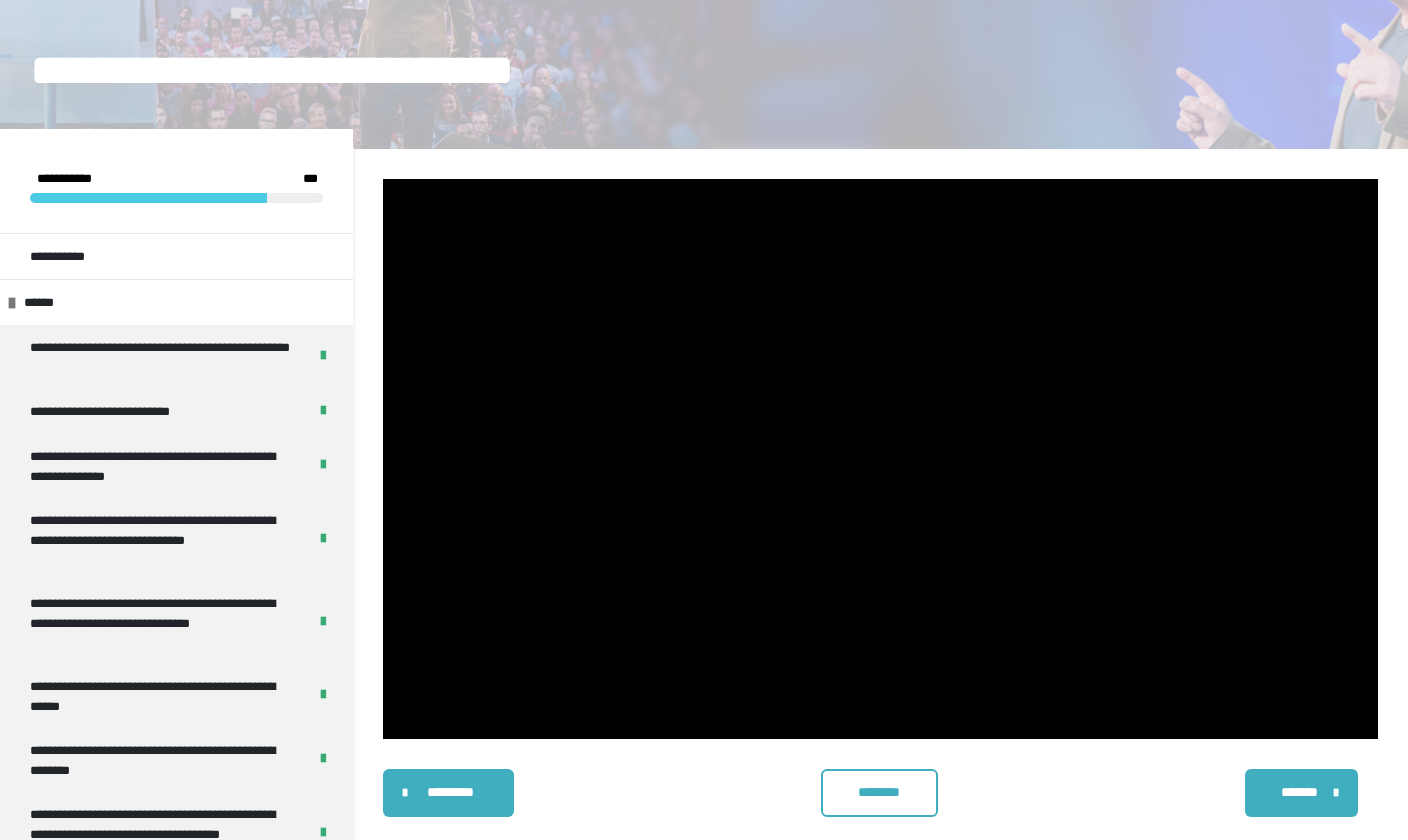 click on "********" at bounding box center [879, 792] 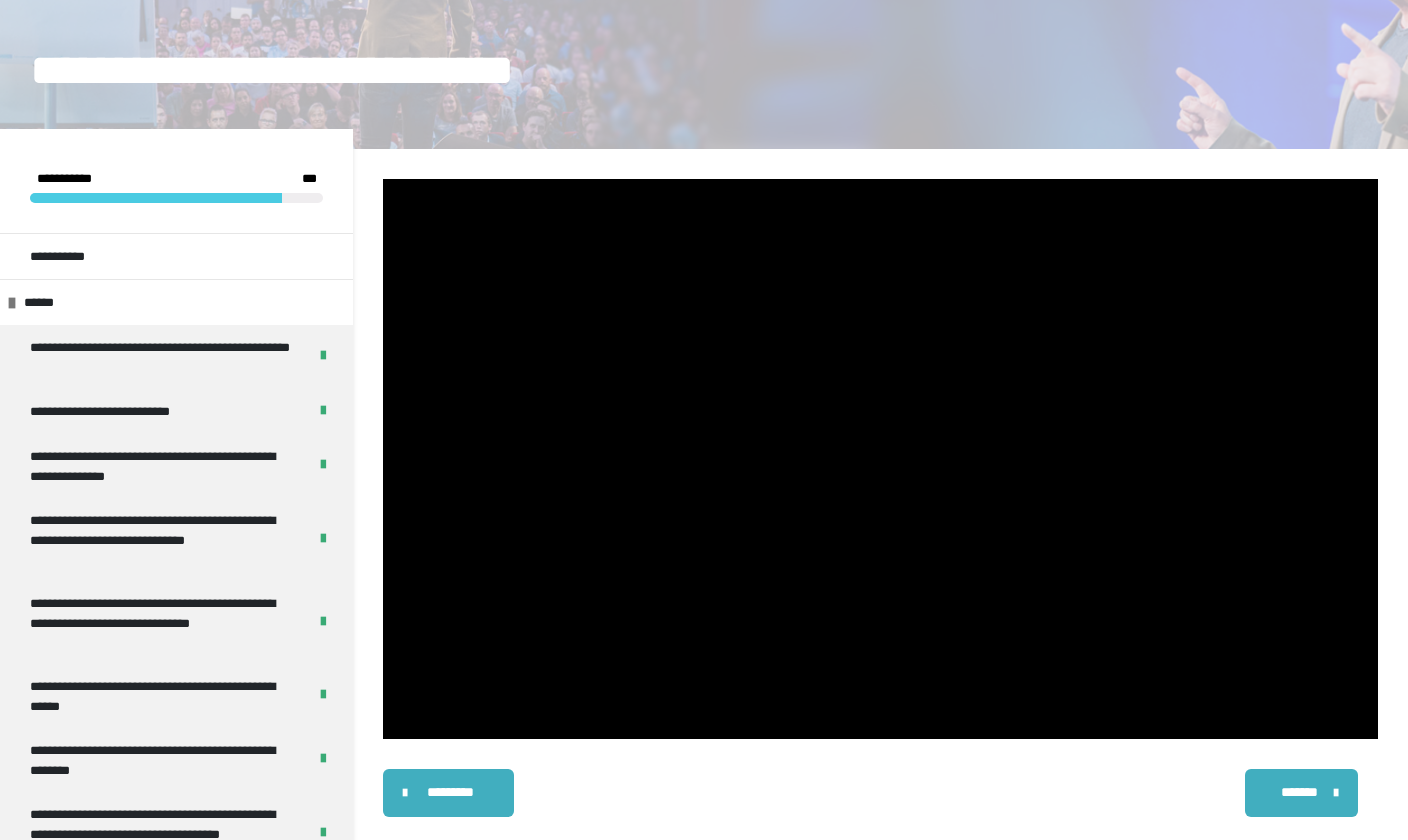 click on "*******" at bounding box center [1299, 792] 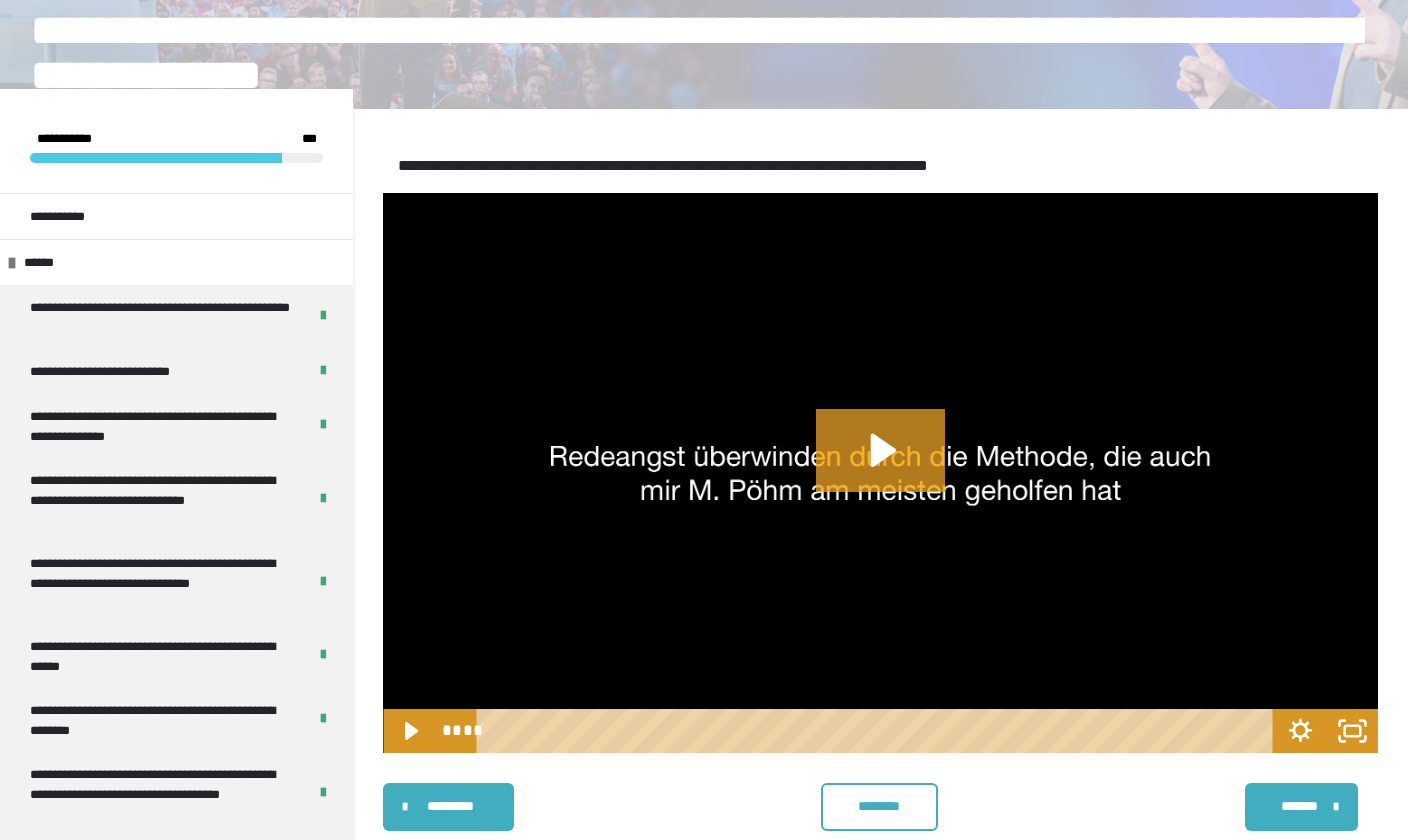 scroll, scrollTop: 431, scrollLeft: 0, axis: vertical 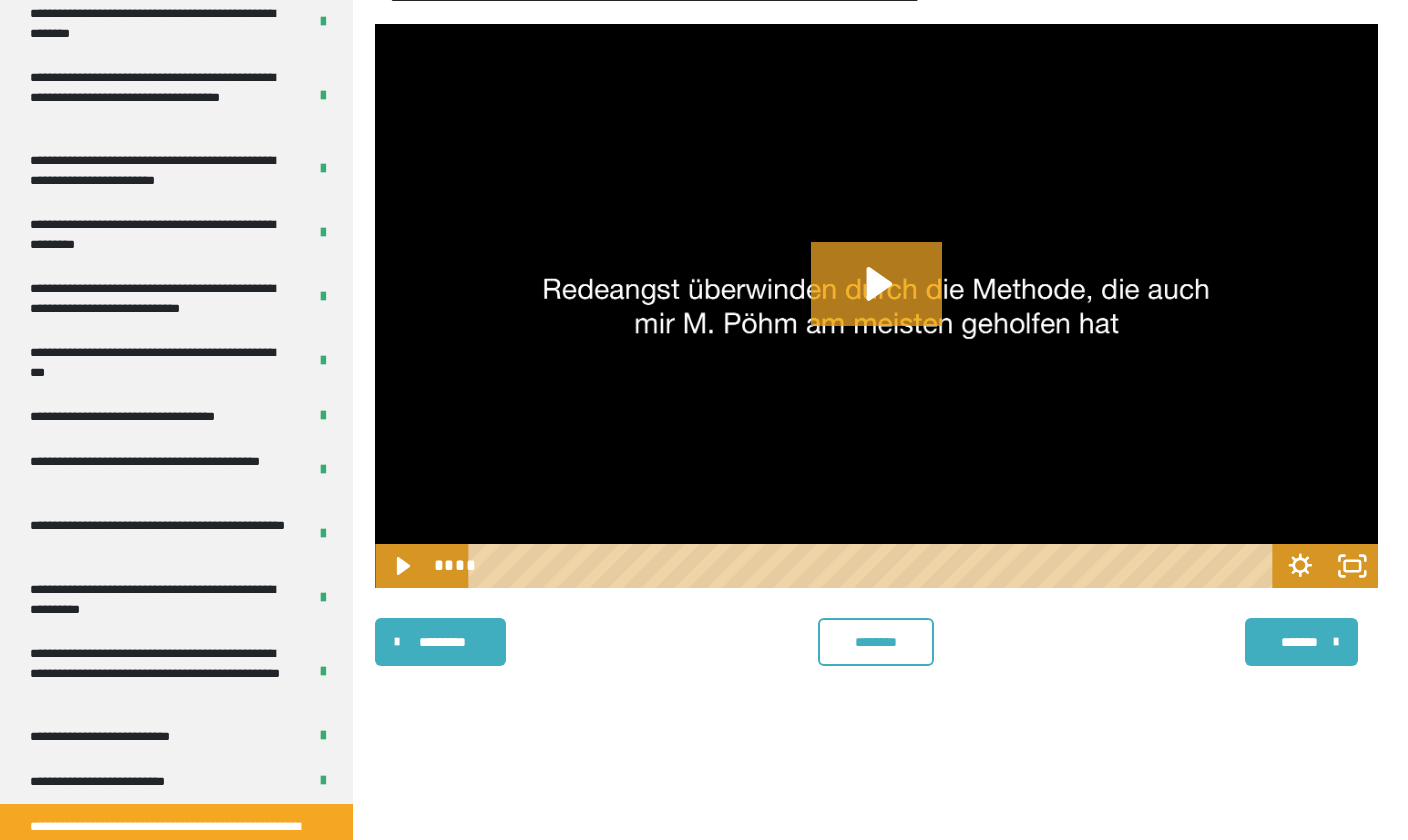 click 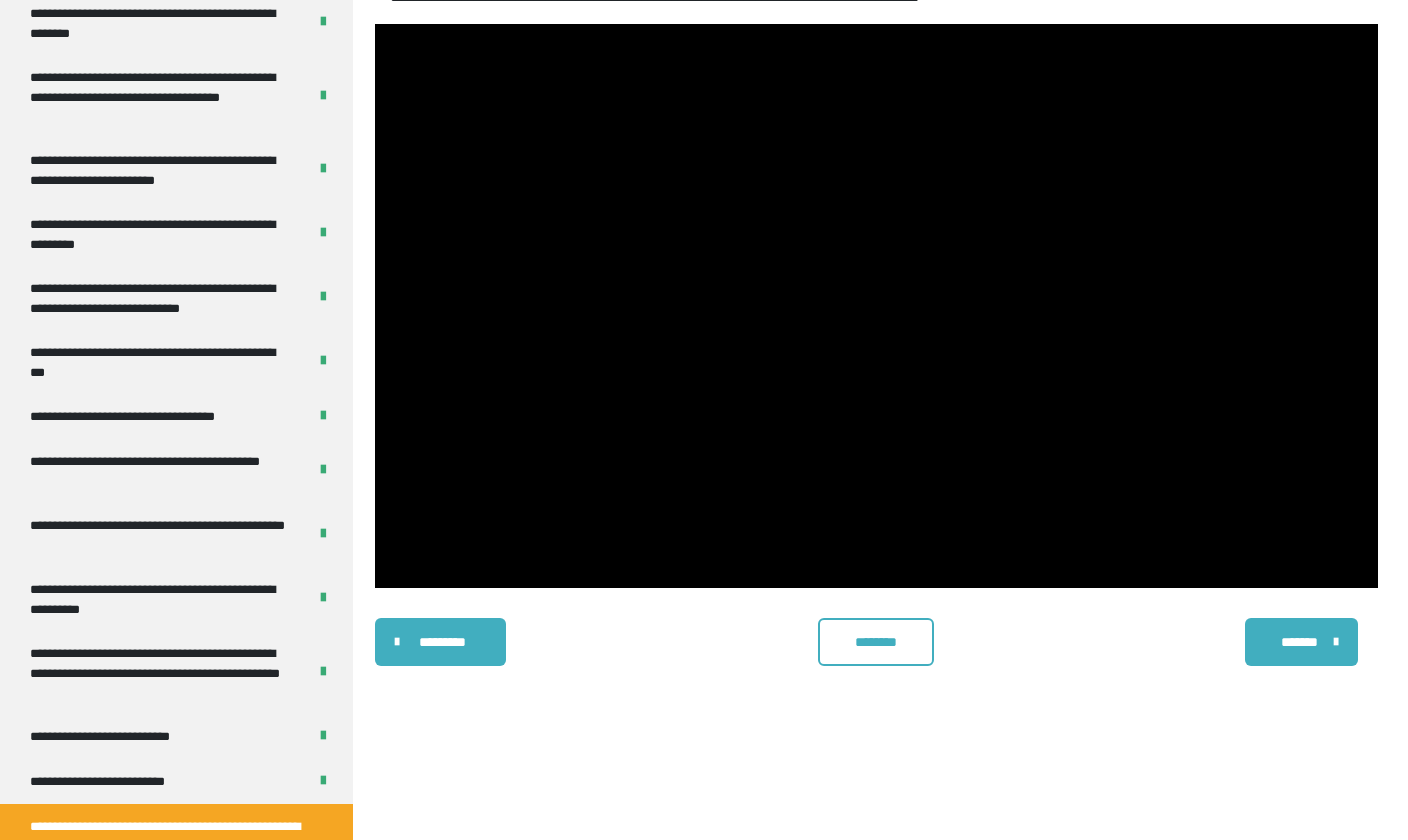 click at bounding box center [876, 306] 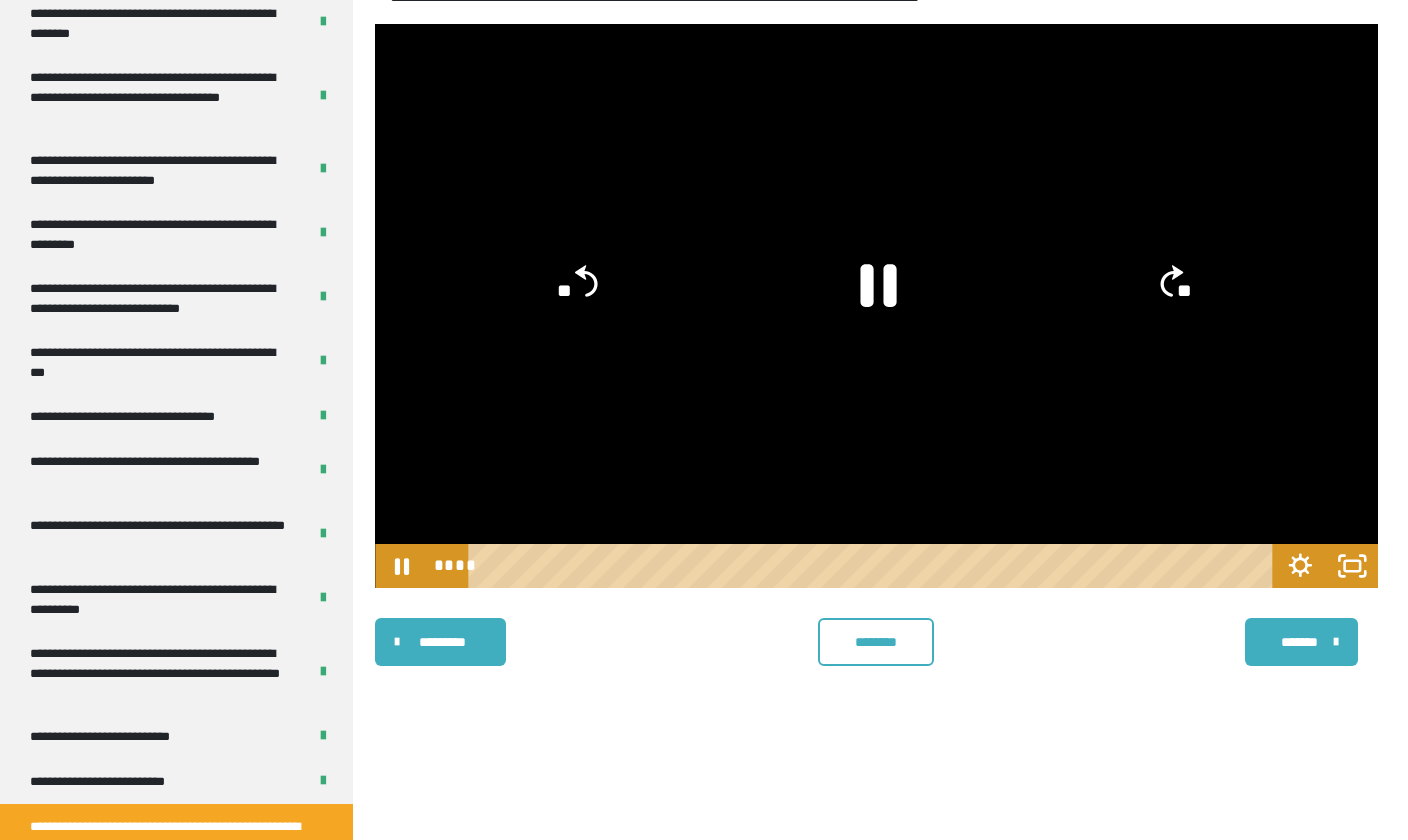 click 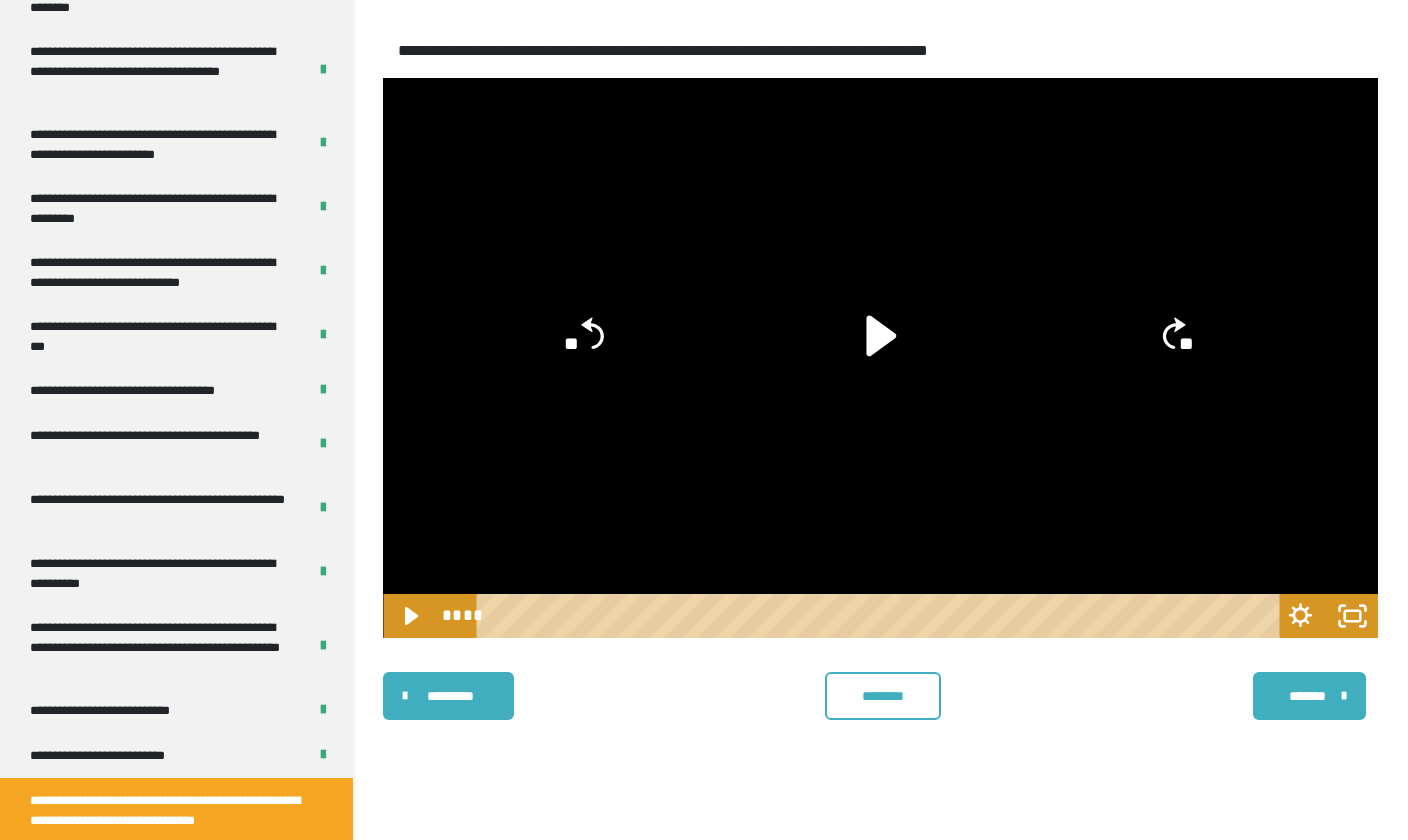 scroll, scrollTop: 90, scrollLeft: 0, axis: vertical 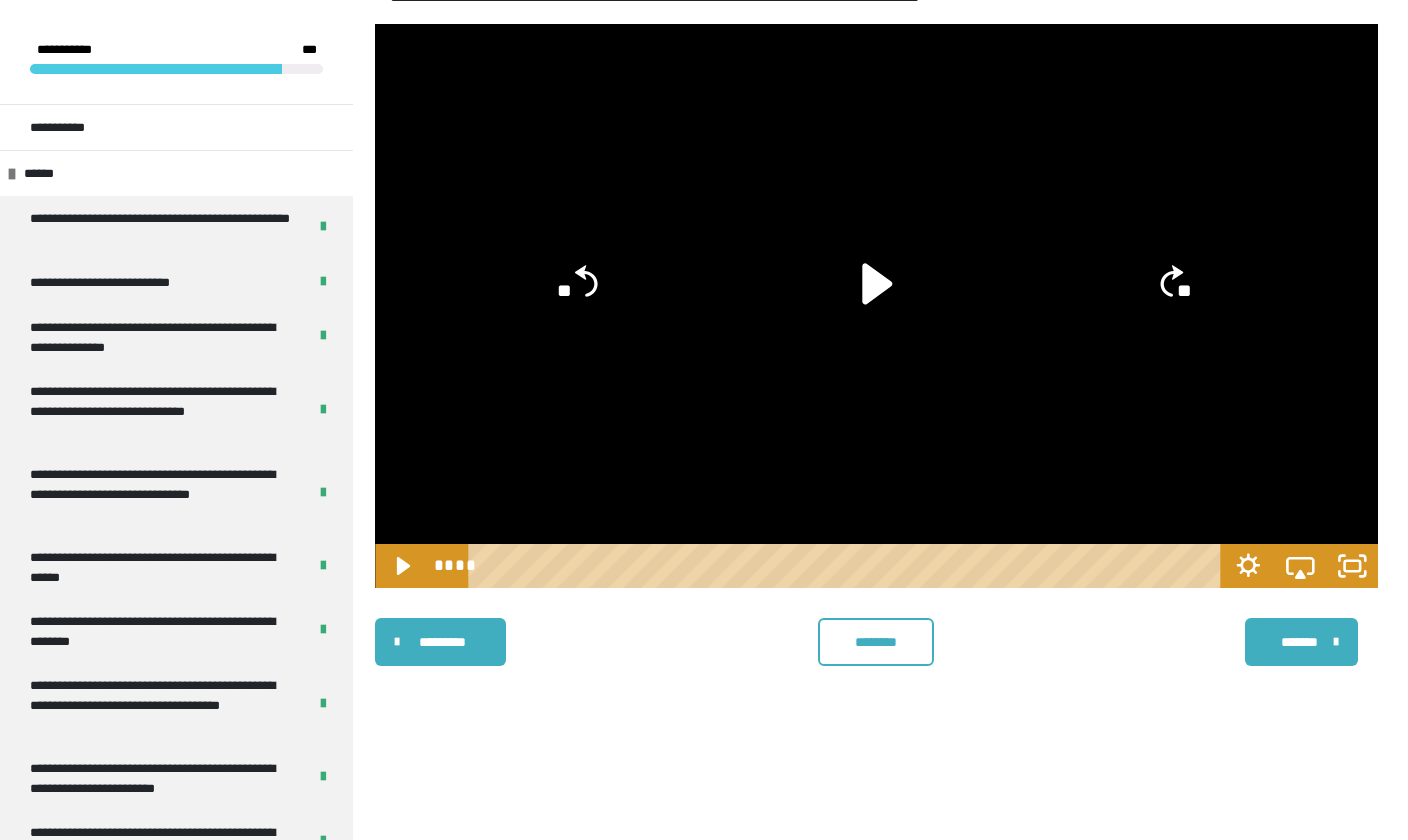 click 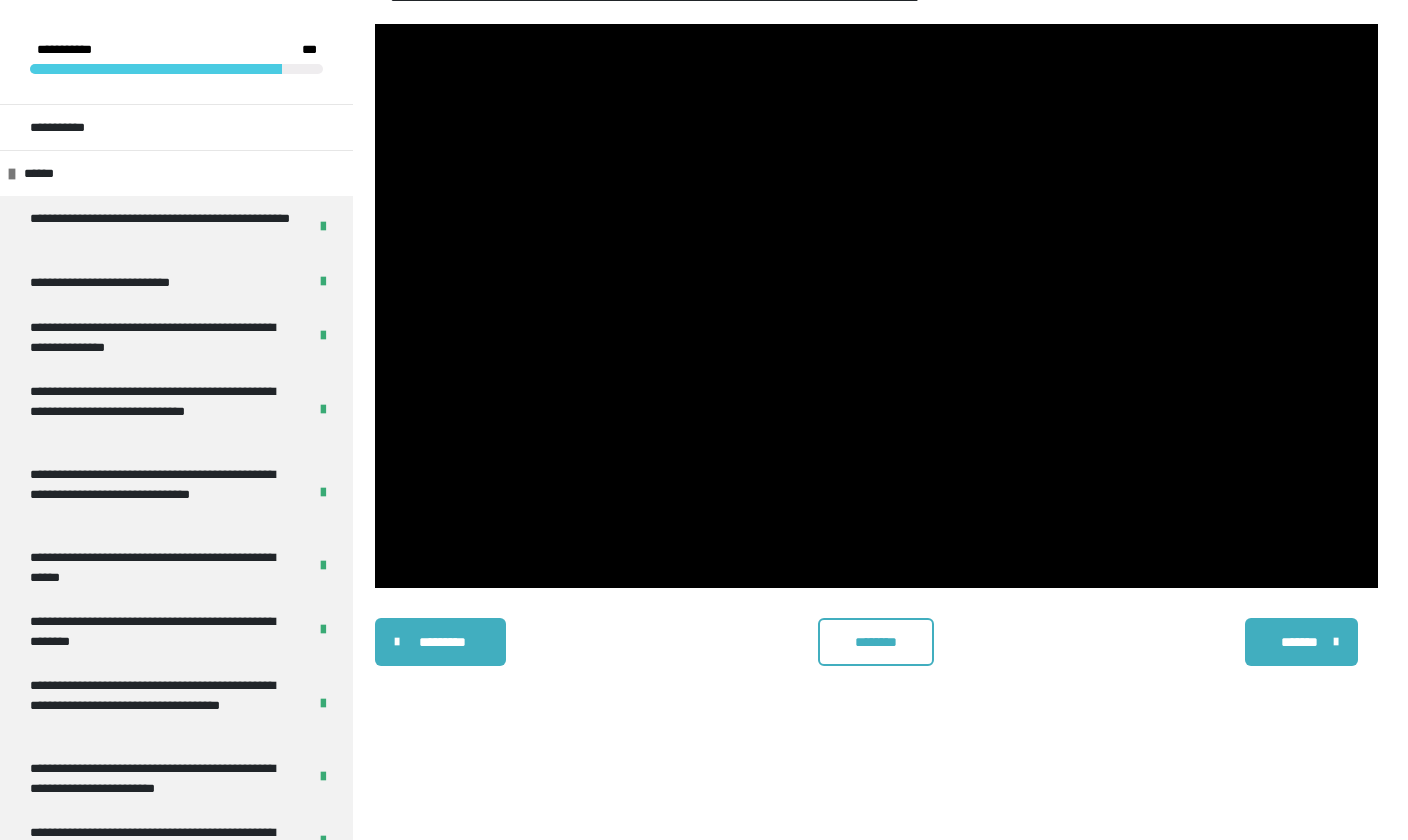 click on "********" at bounding box center [876, 642] 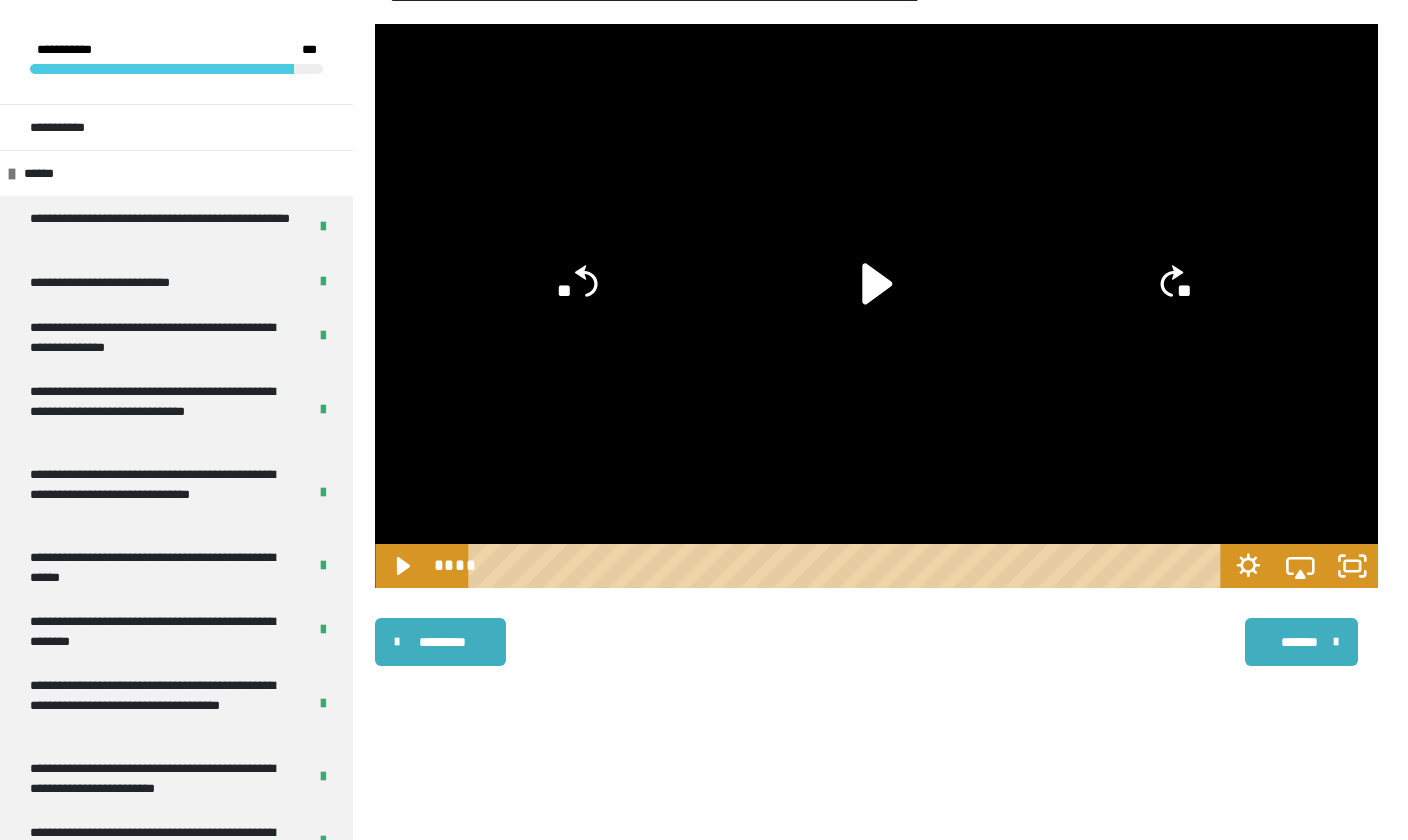 click on "*******" at bounding box center (1299, 642) 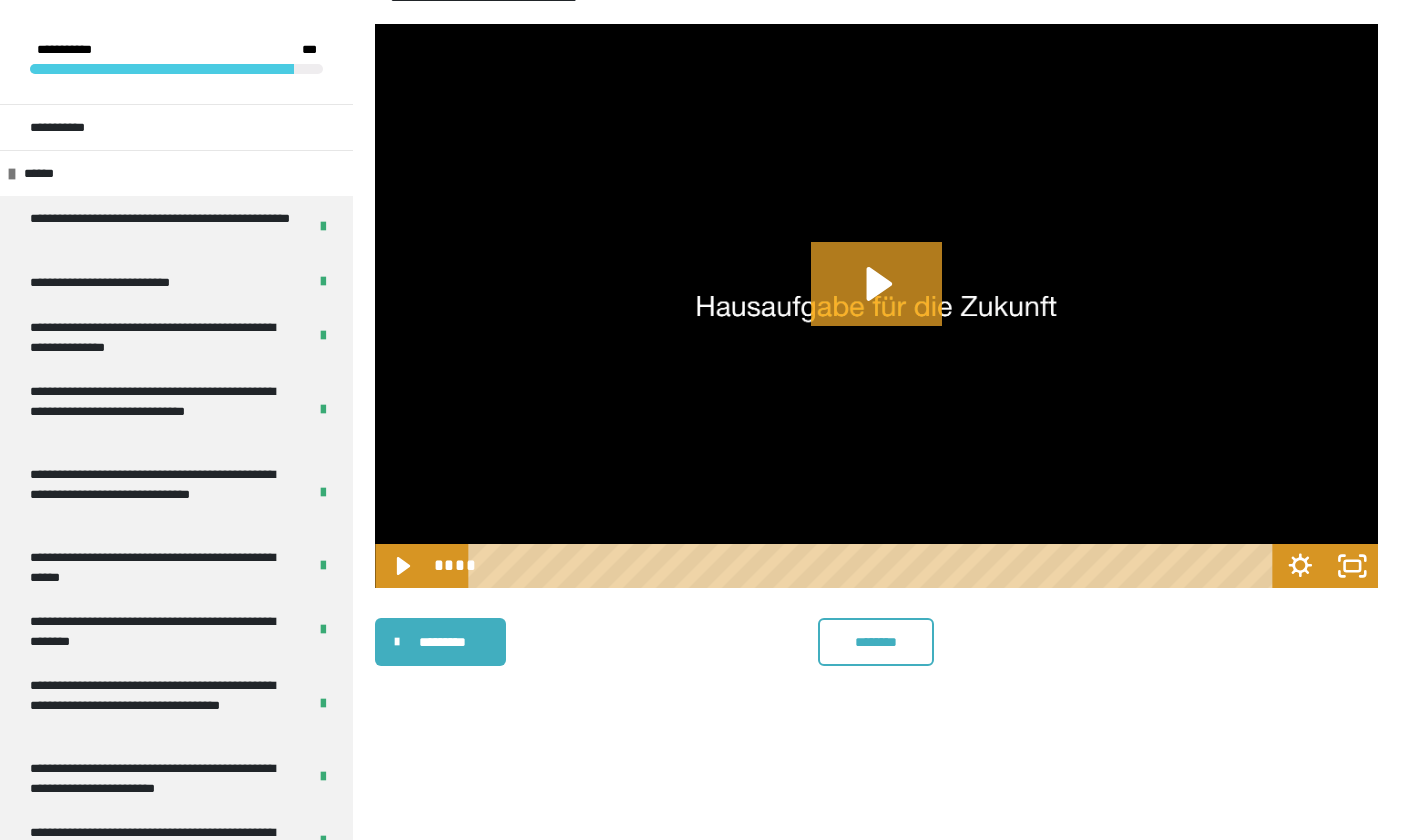 click 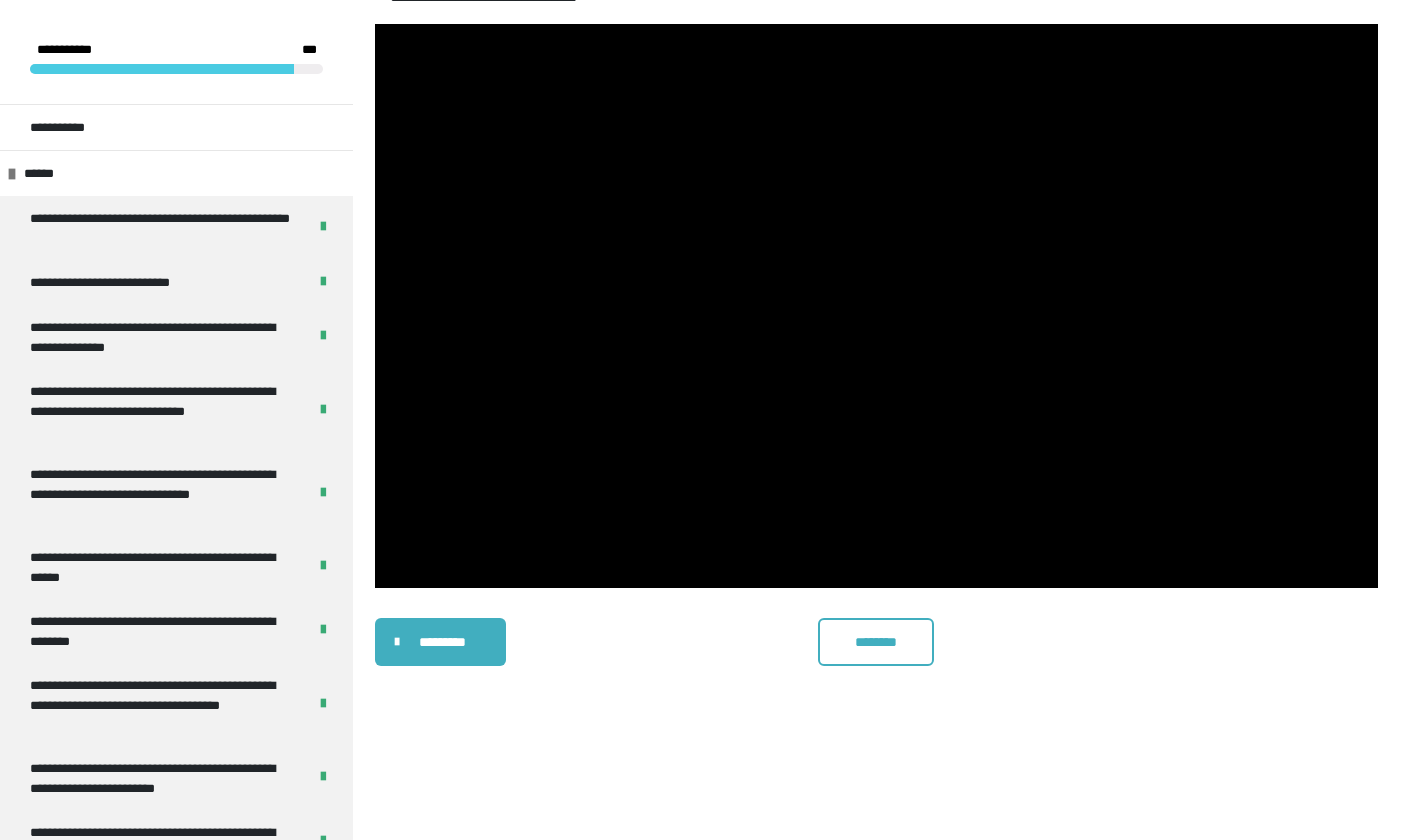 click on "********" at bounding box center (876, 642) 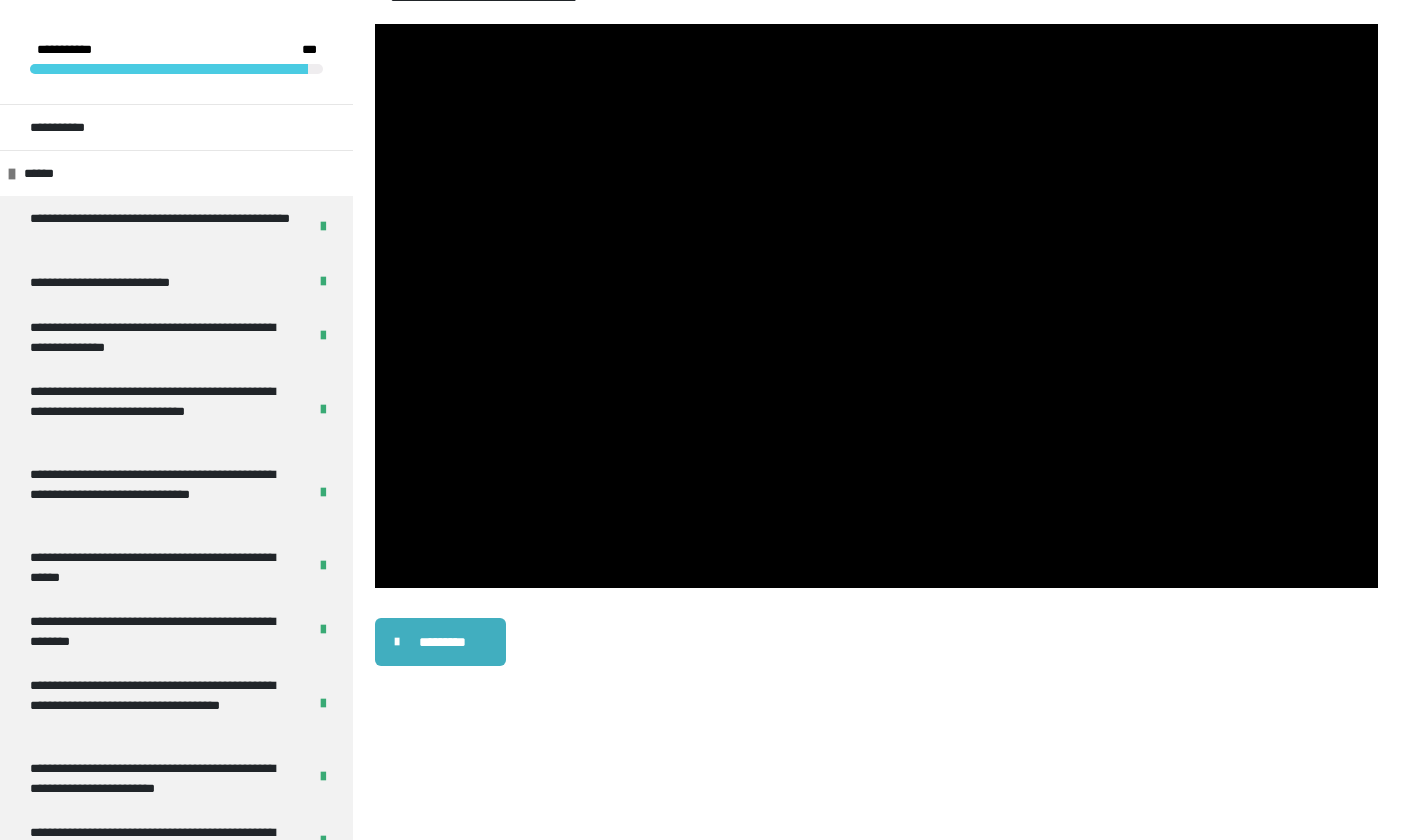scroll, scrollTop: 0, scrollLeft: 0, axis: both 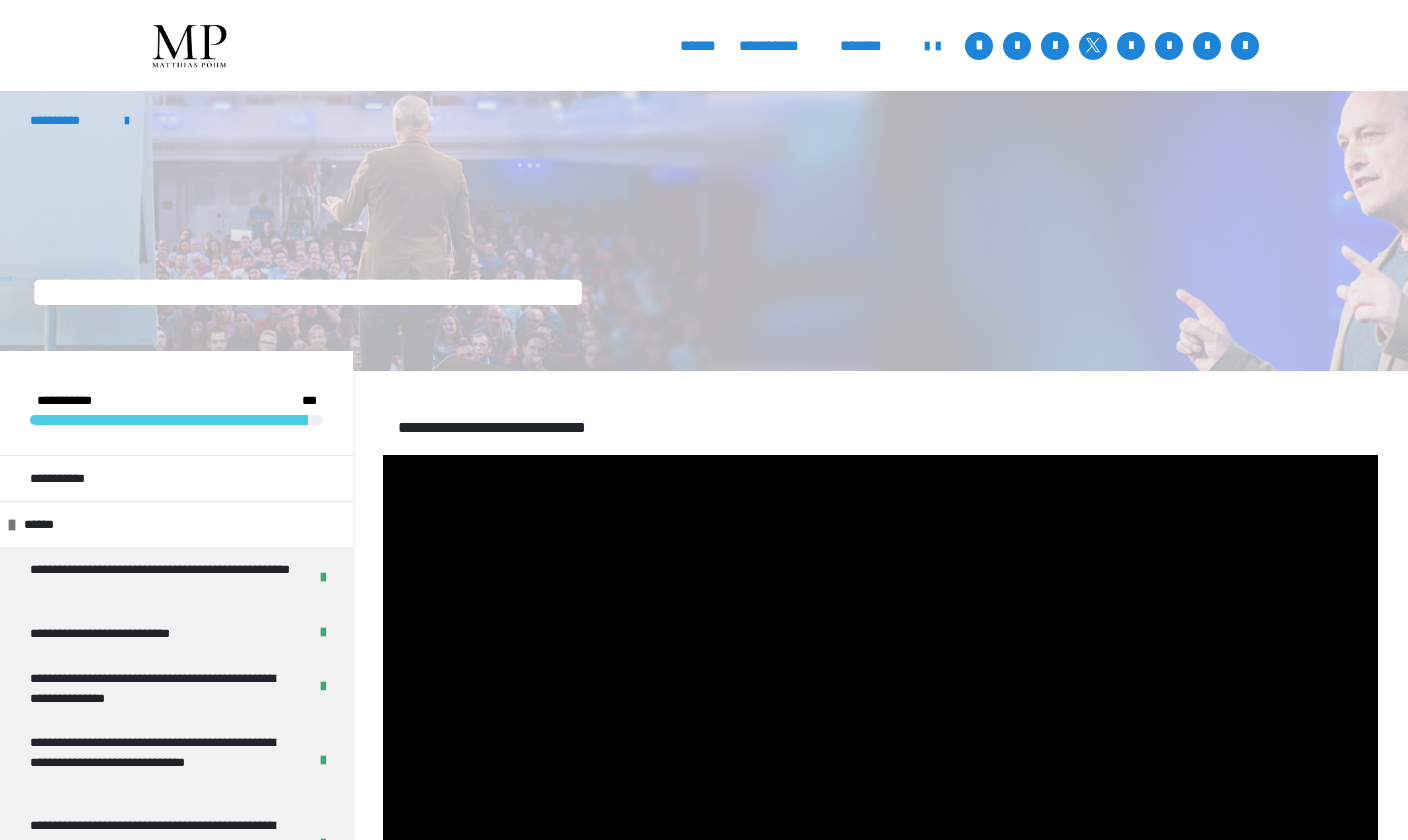 click on "**********" at bounding box center (0, 0) 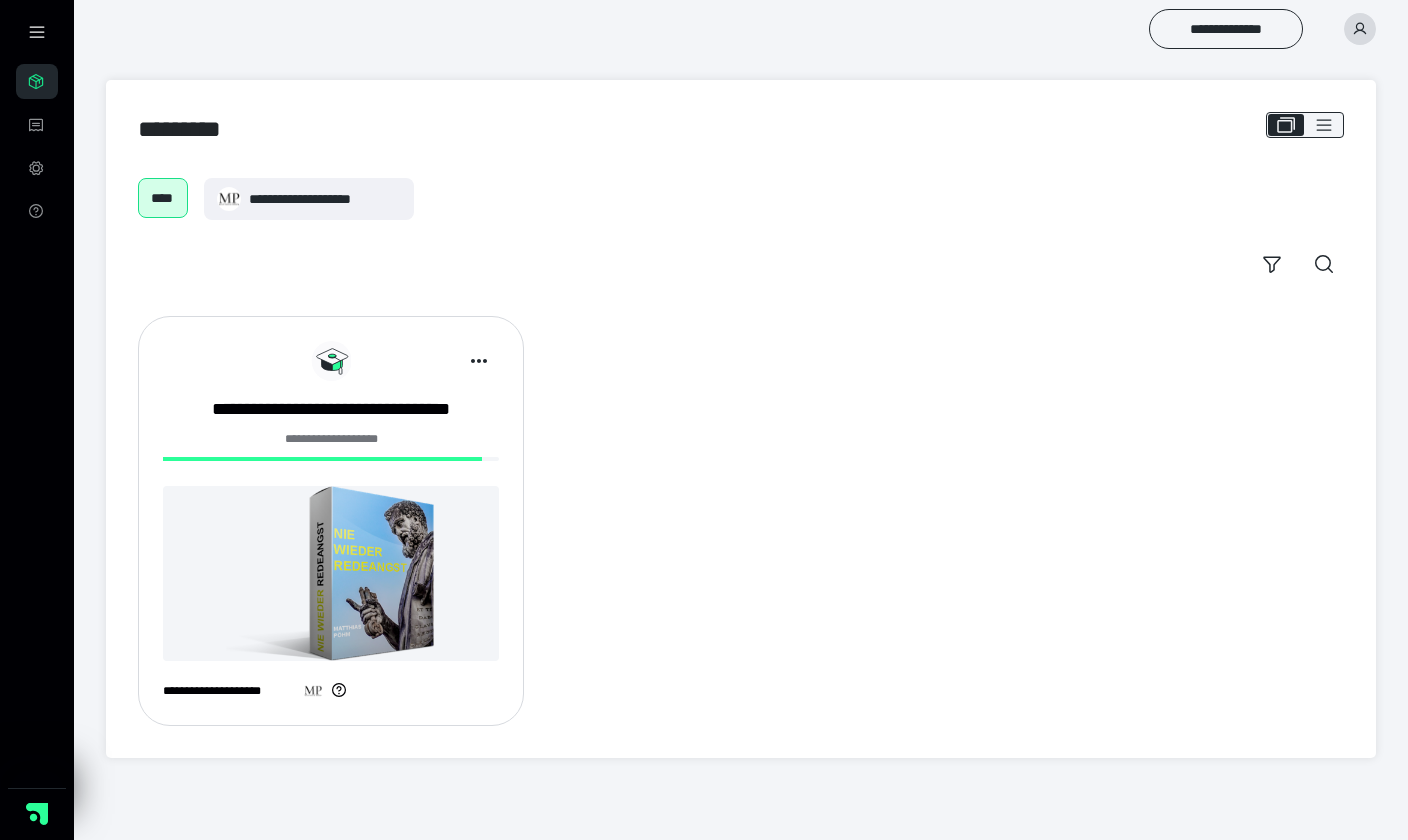 scroll, scrollTop: 0, scrollLeft: 0, axis: both 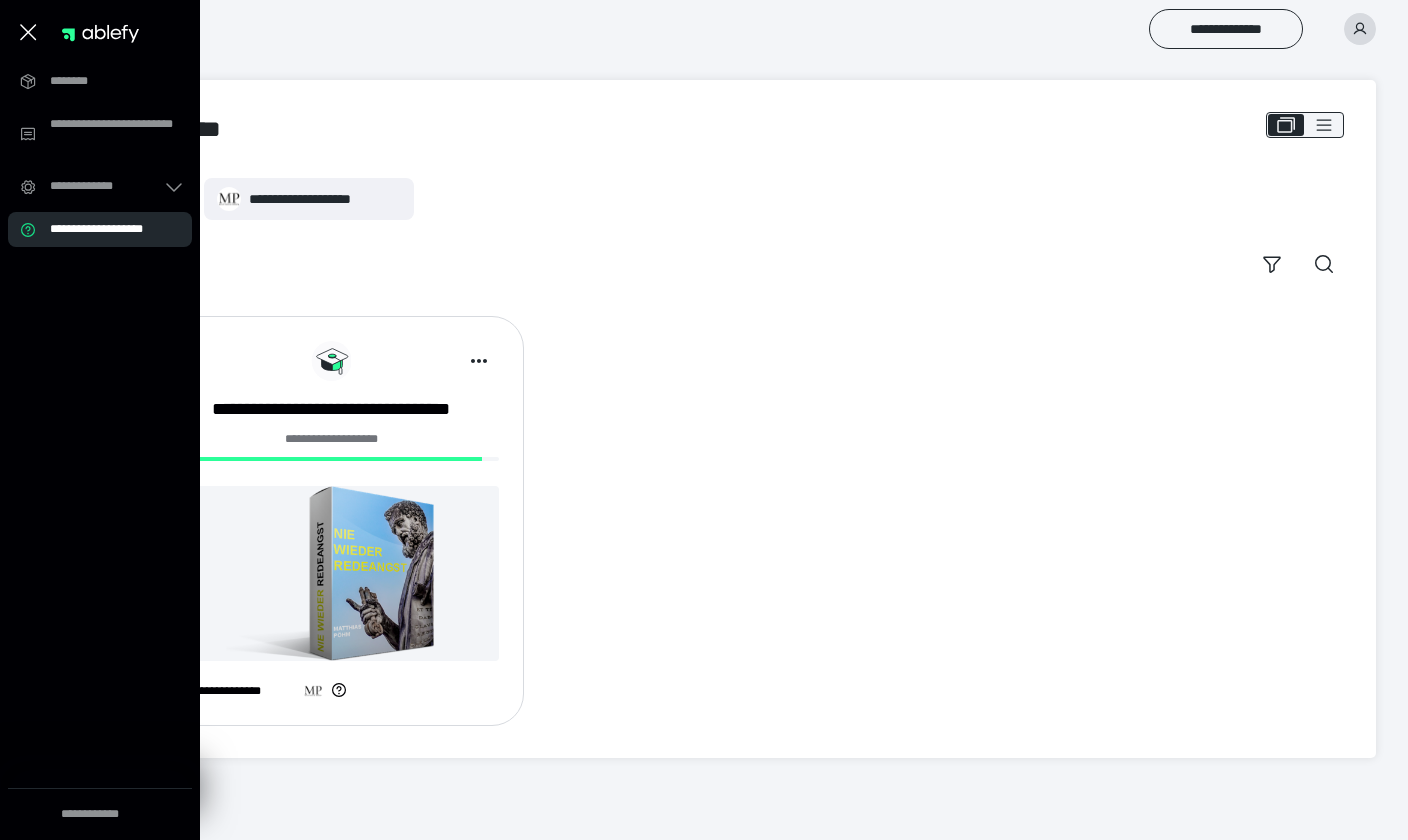 click 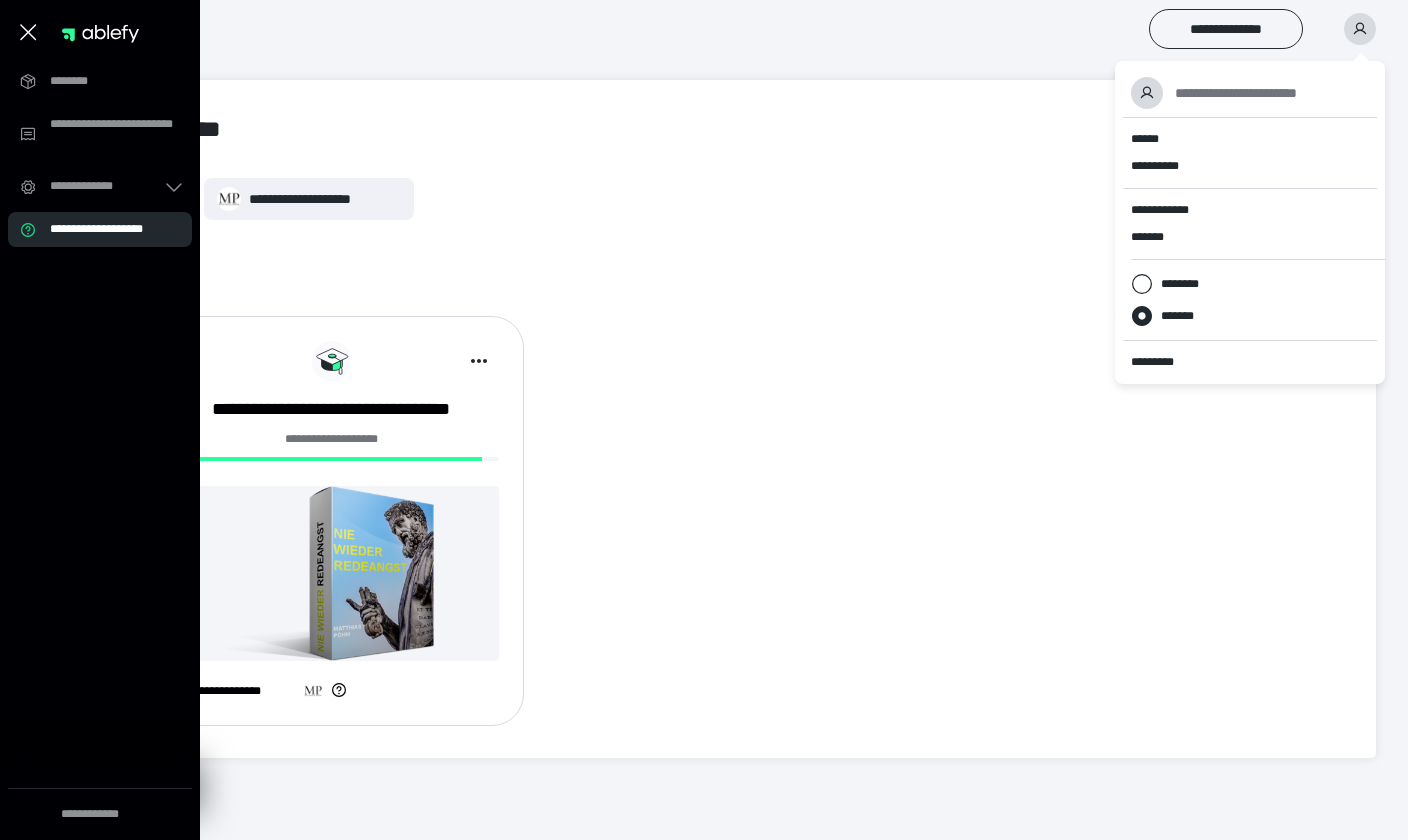 click on "*********" at bounding box center (1161, 362) 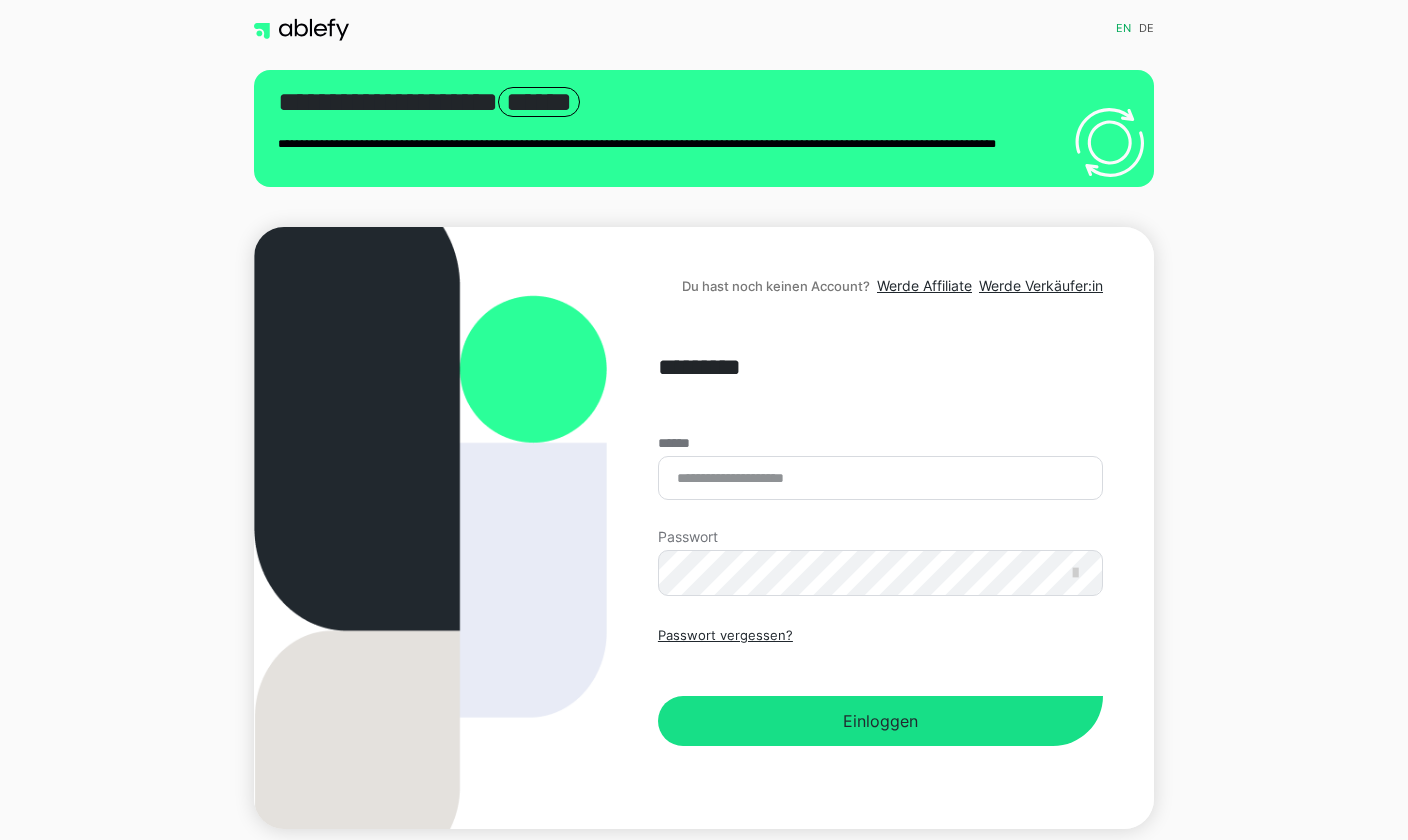 scroll, scrollTop: 237, scrollLeft: 0, axis: vertical 